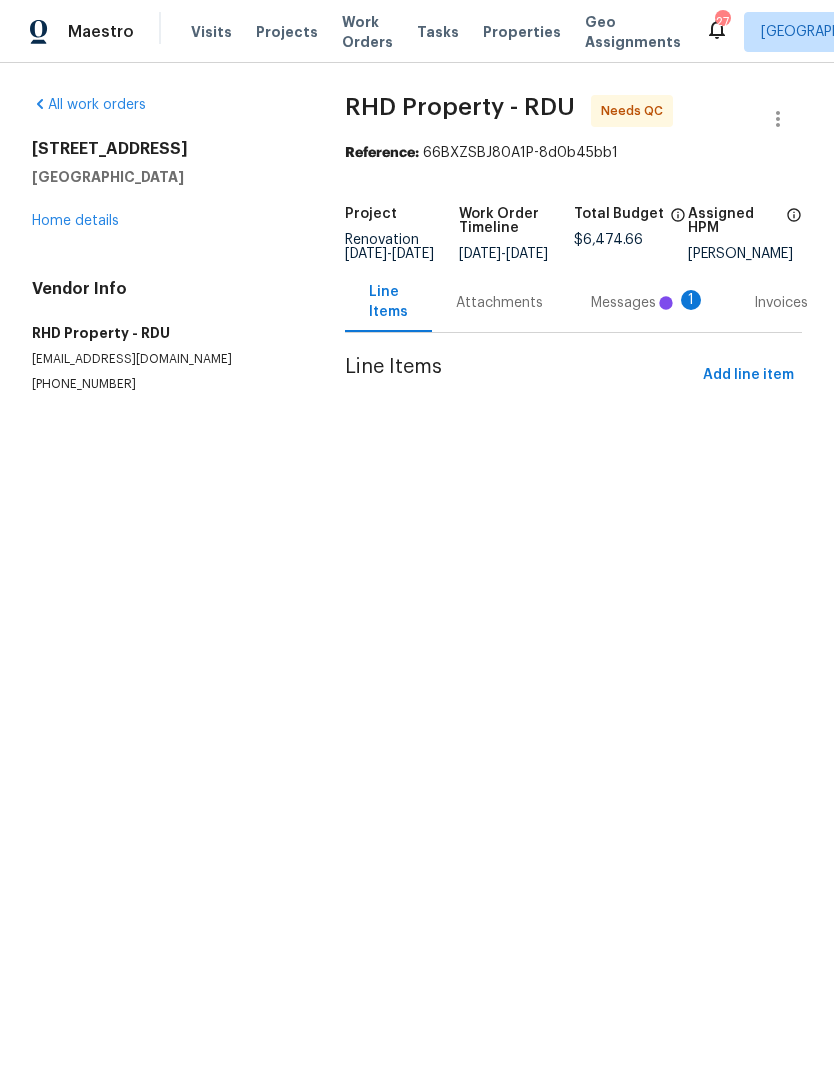 scroll, scrollTop: 0, scrollLeft: 0, axis: both 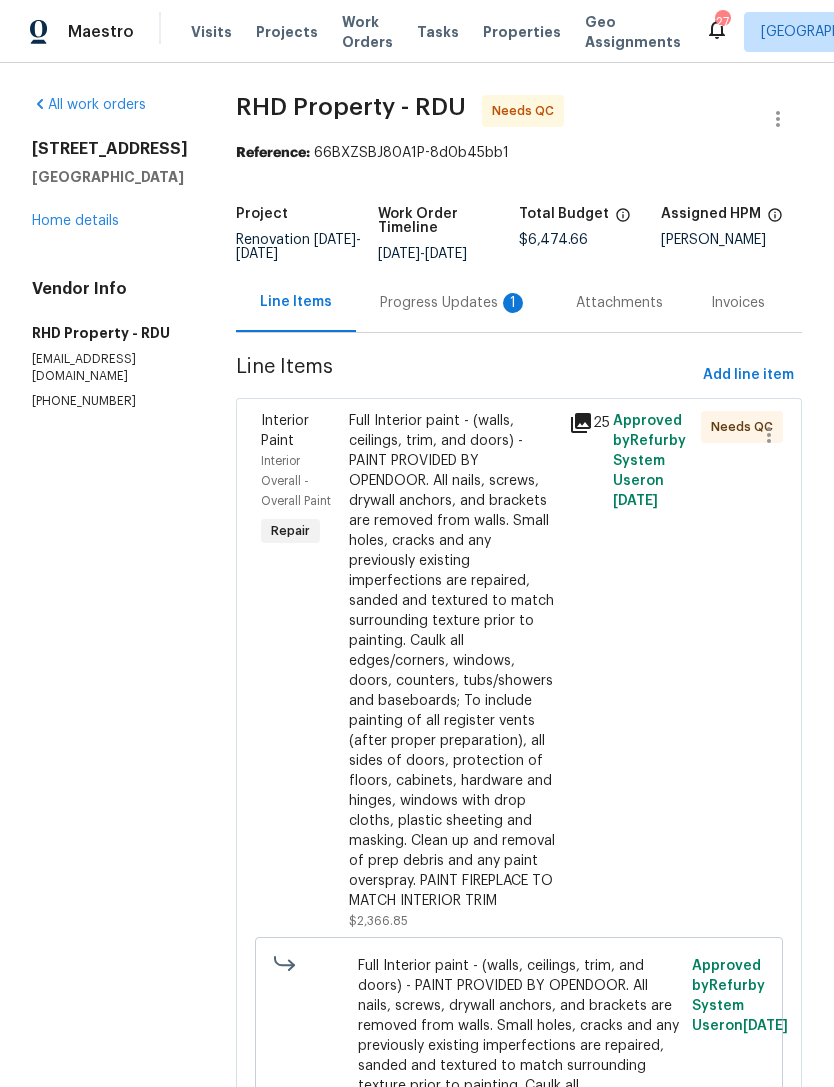 click on "Full Interior paint - (walls, ceilings, trim, and doors) - PAINT PROVIDED BY OPENDOOR. All nails, screws, drywall anchors, and brackets are removed from walls. Small holes, cracks and any previously existing imperfections are repaired, sanded and textured to match surrounding texture prior to painting. Caulk all edges/corners, windows, doors, counters, tubs/showers and baseboards; To include painting of all register vents (after proper preparation), all sides of doors, protection of floors, cabinets, hardware and hinges, windows with drop cloths, plastic sheeting and masking. Clean up and removal of prep debris and any paint overspray.
PAINT FIREPLACE TO MATCH INTERIOR TRIM" at bounding box center [453, 661] 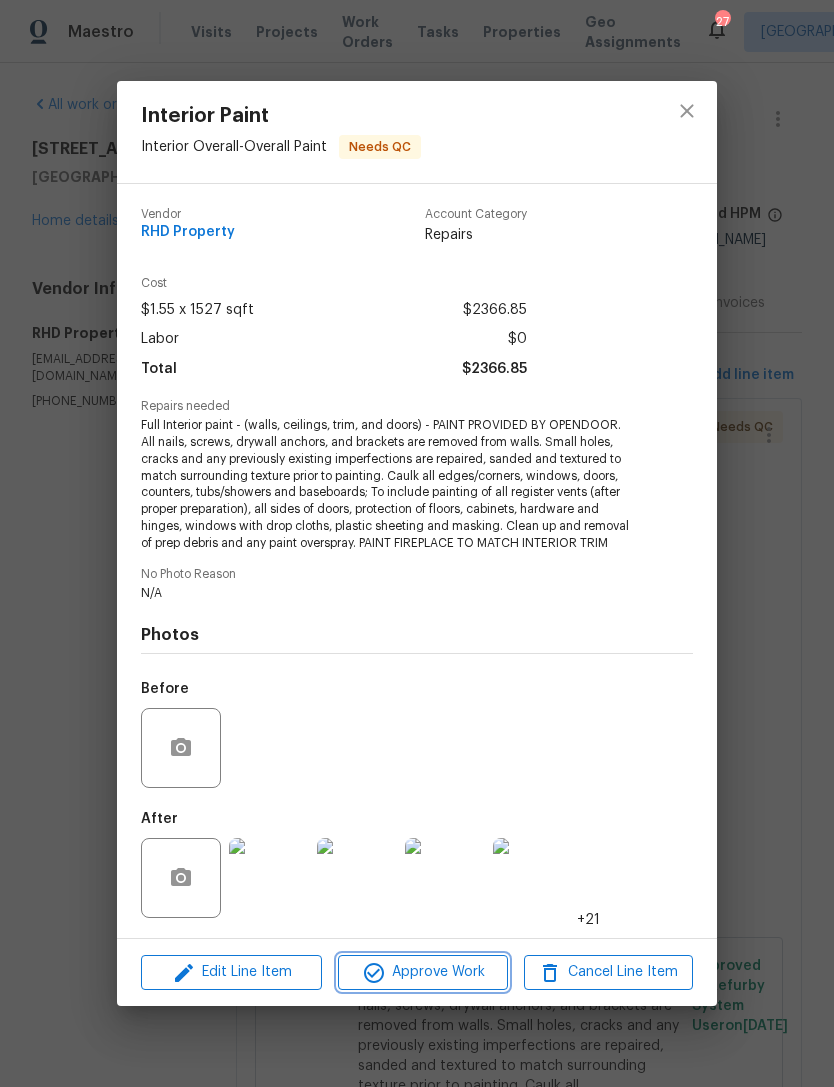 click on "Approve Work" at bounding box center (422, 972) 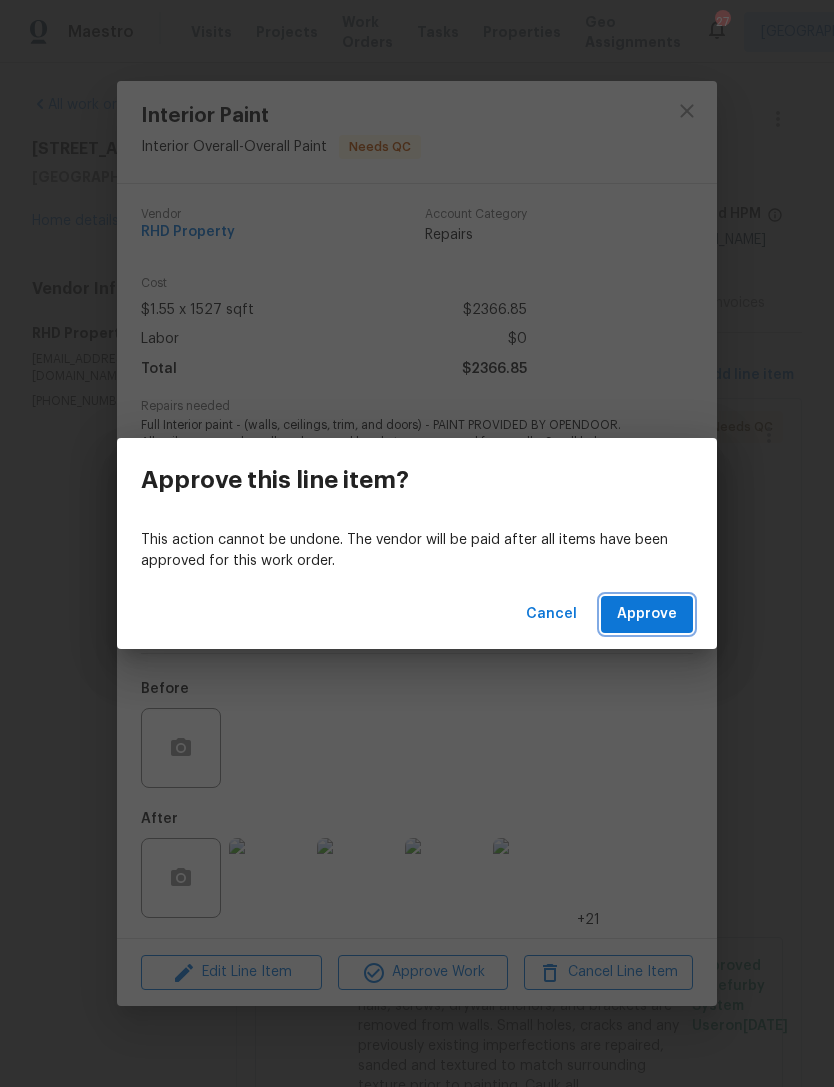 click on "Approve" at bounding box center (647, 614) 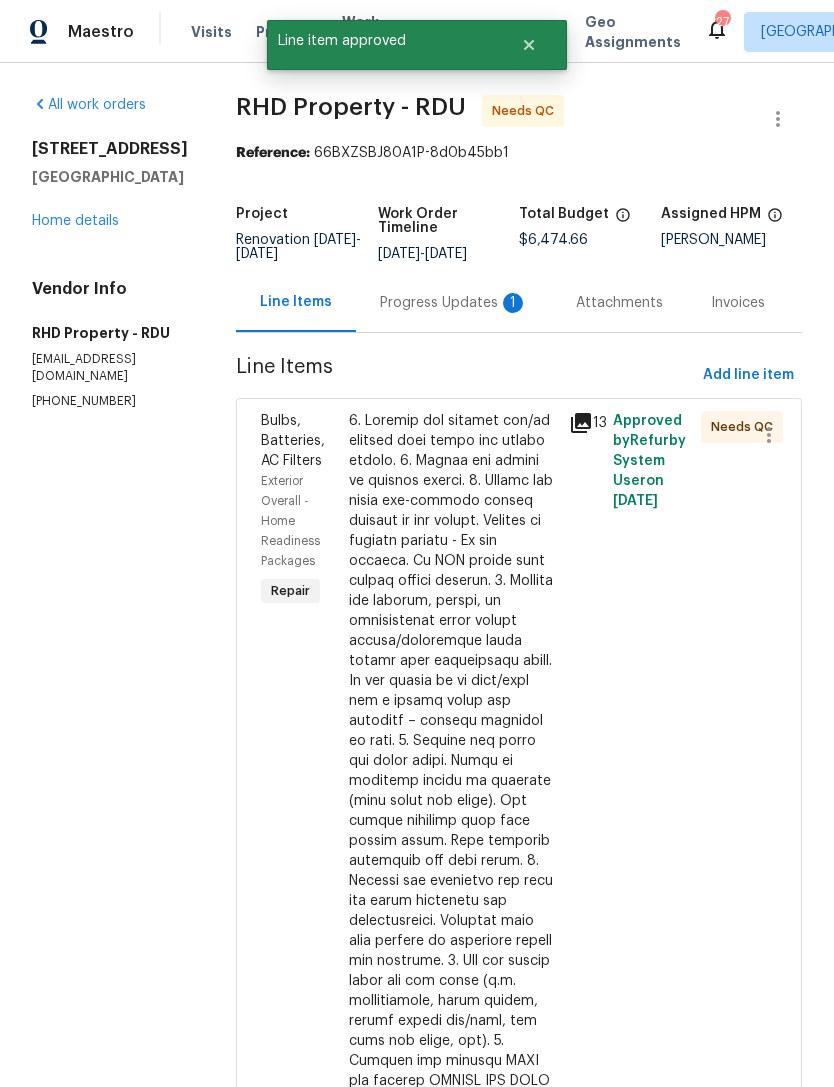 click at bounding box center (453, 791) 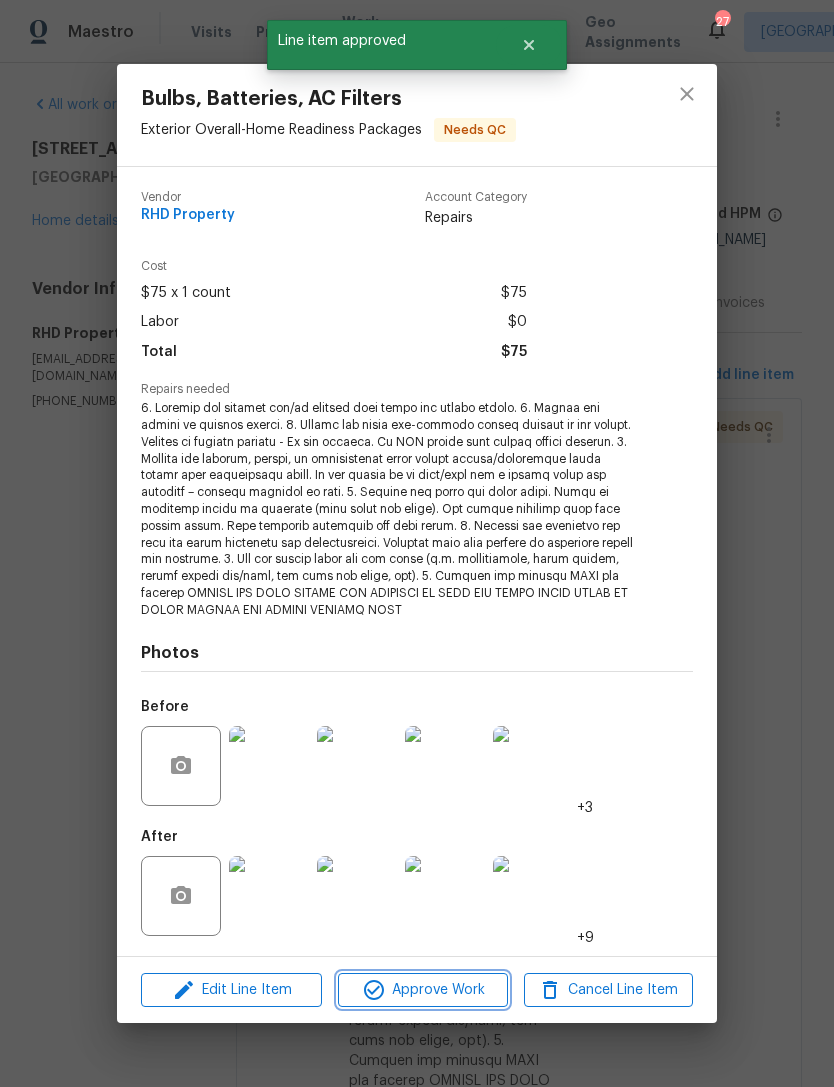 click on "Approve Work" at bounding box center [422, 990] 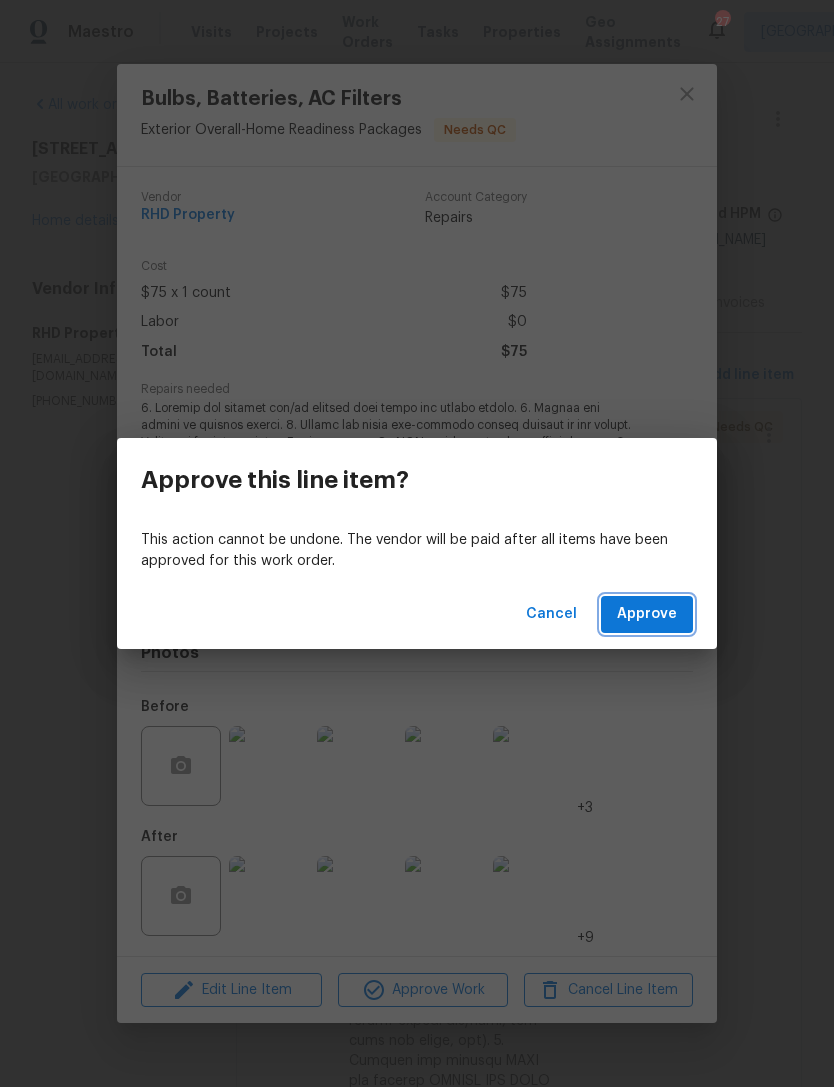click on "Approve" at bounding box center (647, 614) 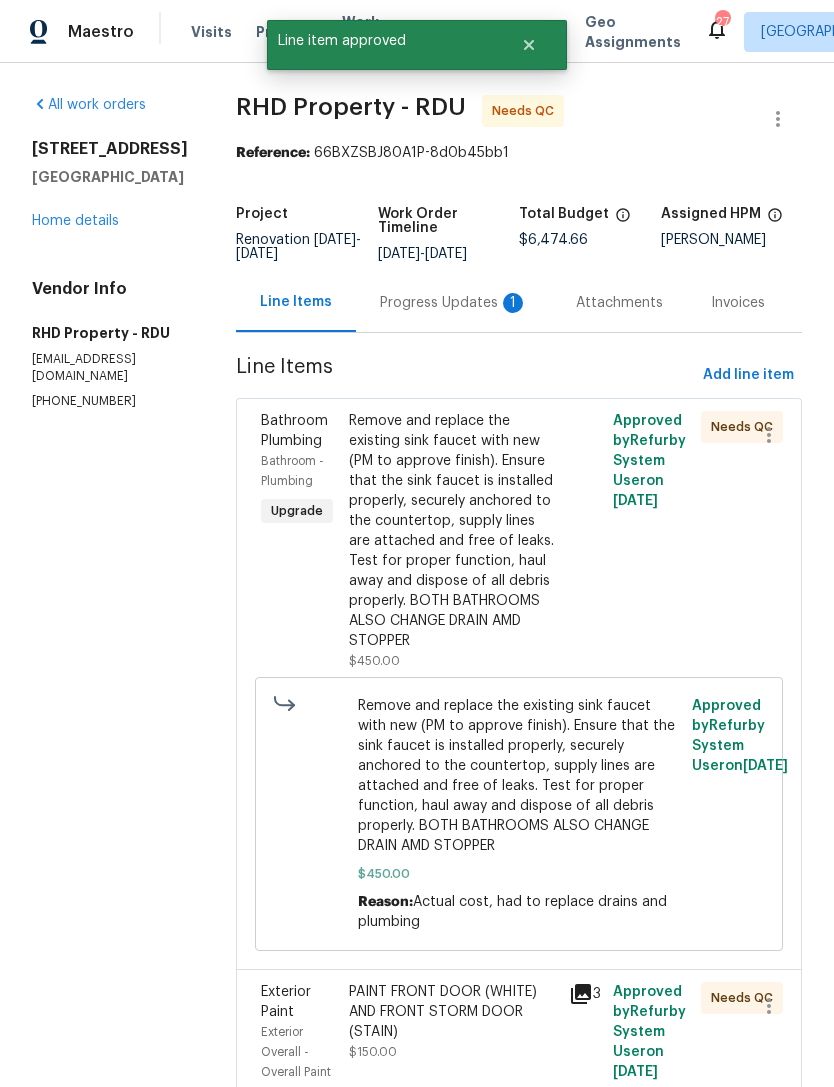 click on "Remove and replace the existing sink faucet with new (PM to approve finish). Ensure that the sink faucet is installed properly, securely anchored to the countertop, supply lines are attached and free of leaks. Test for proper function, haul away and dispose of all debris properly.
BOTH BATHROOMS ALSO CHANGE DRAIN AMD STOPPER" at bounding box center (453, 531) 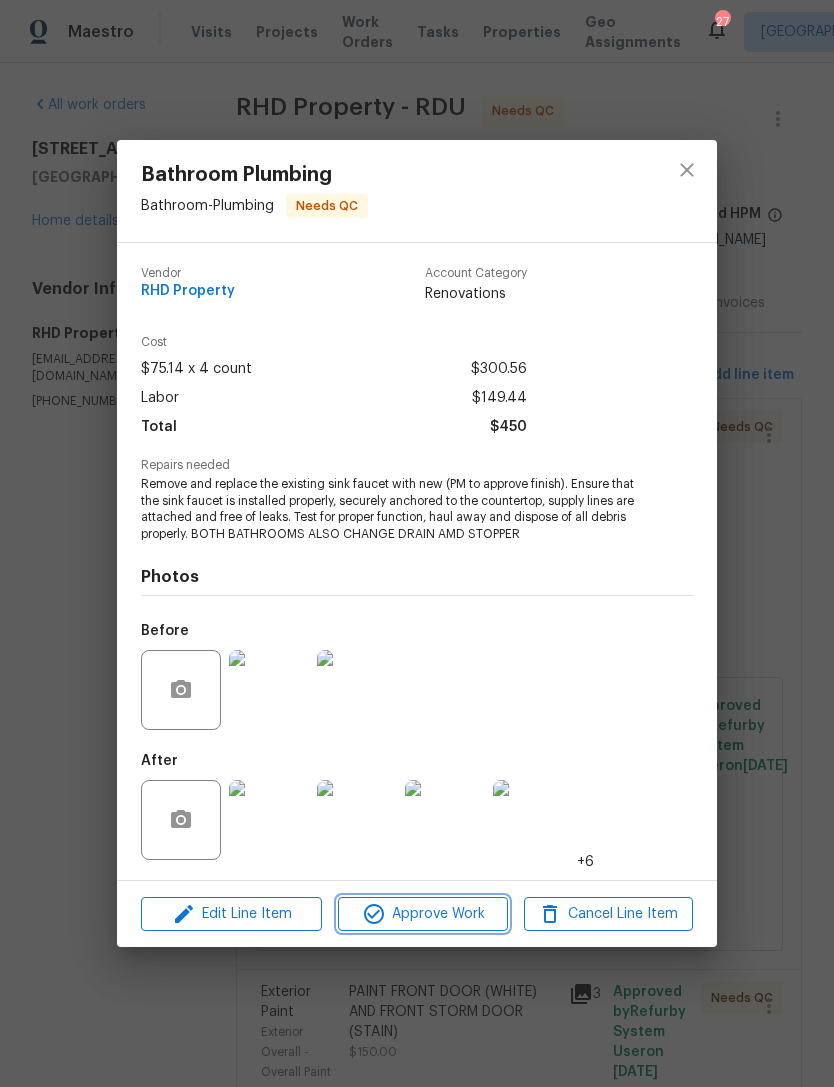 click on "Approve Work" at bounding box center (422, 914) 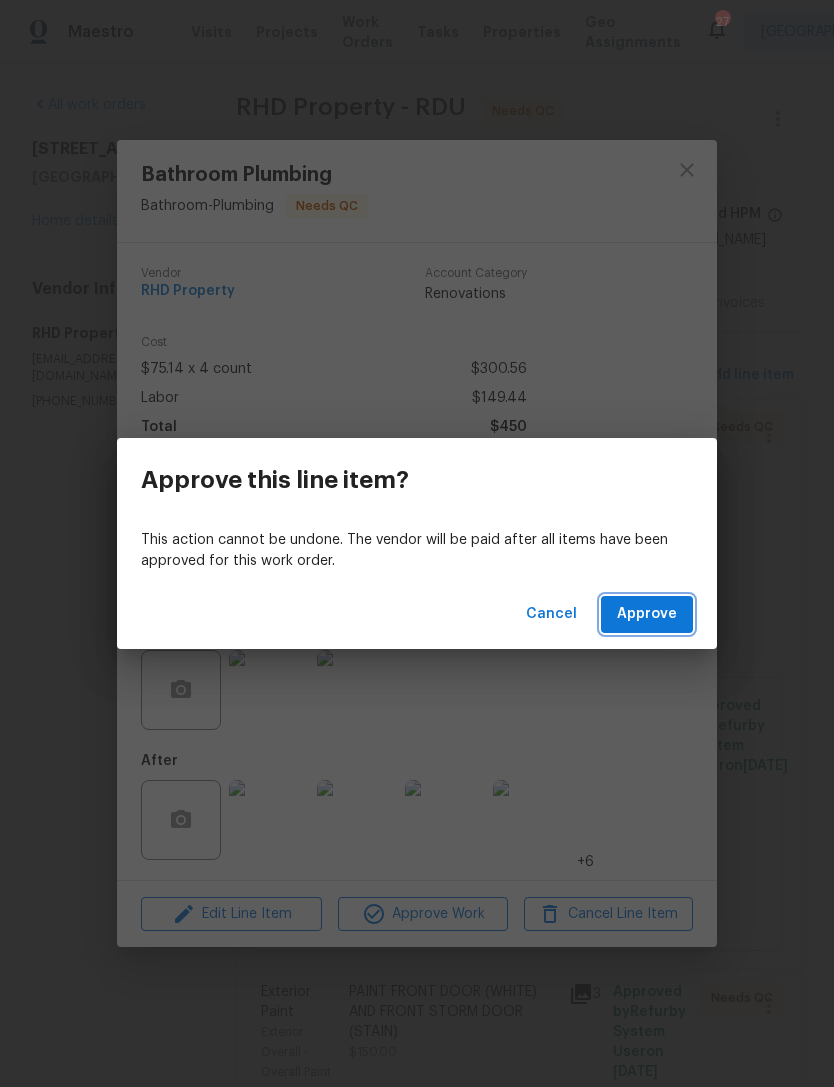 click on "Approve" at bounding box center [647, 614] 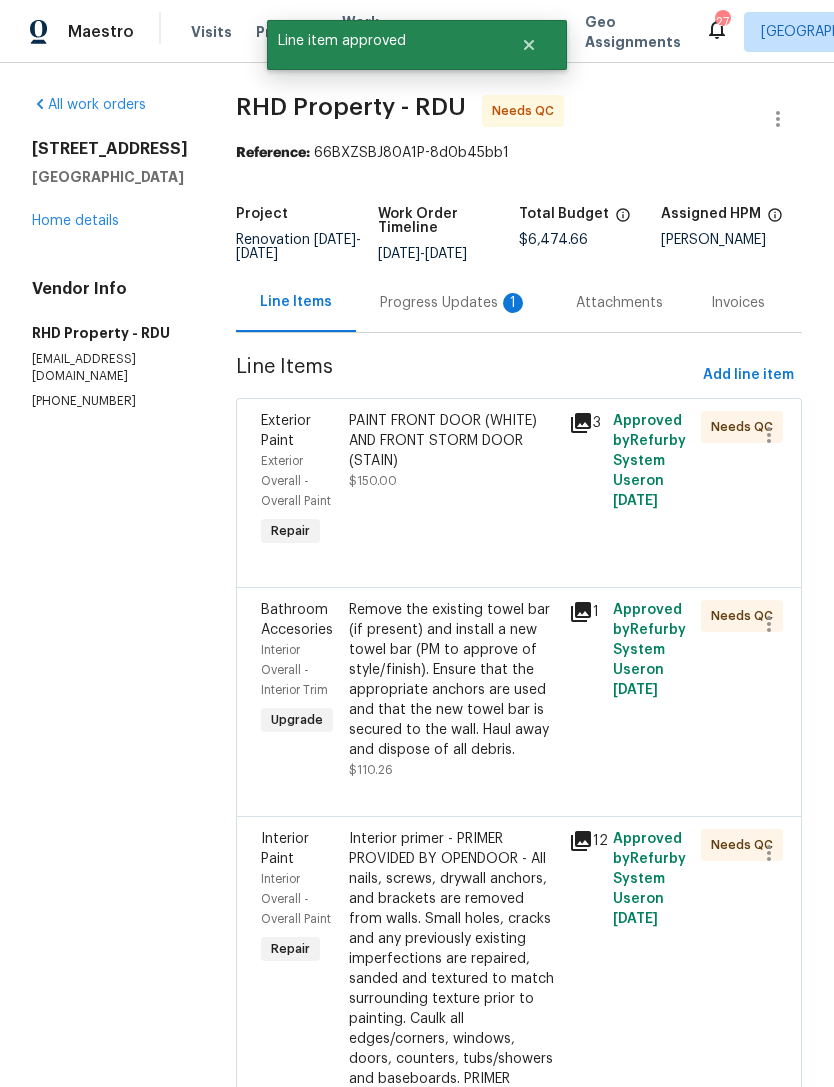 click on "PAINT FRONT DOOR (WHITE) AND FRONT STORM DOOR (STAIN) $150.00" at bounding box center (453, 481) 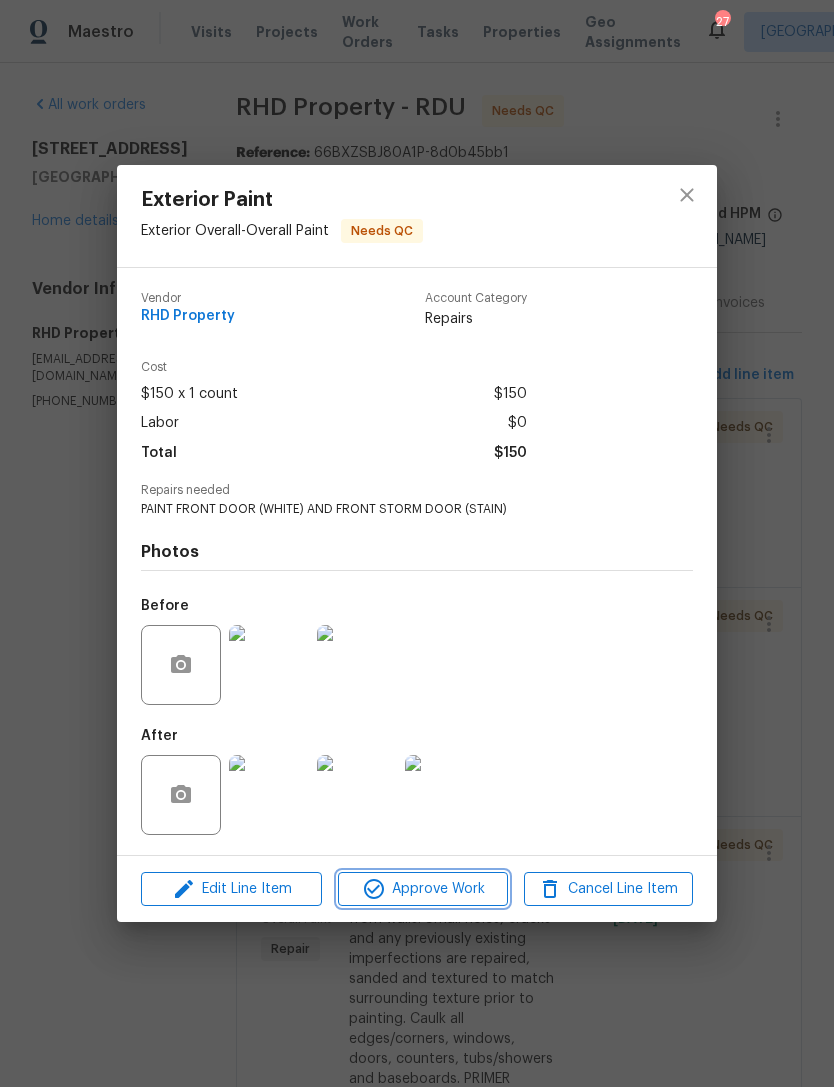 click on "Approve Work" at bounding box center [422, 889] 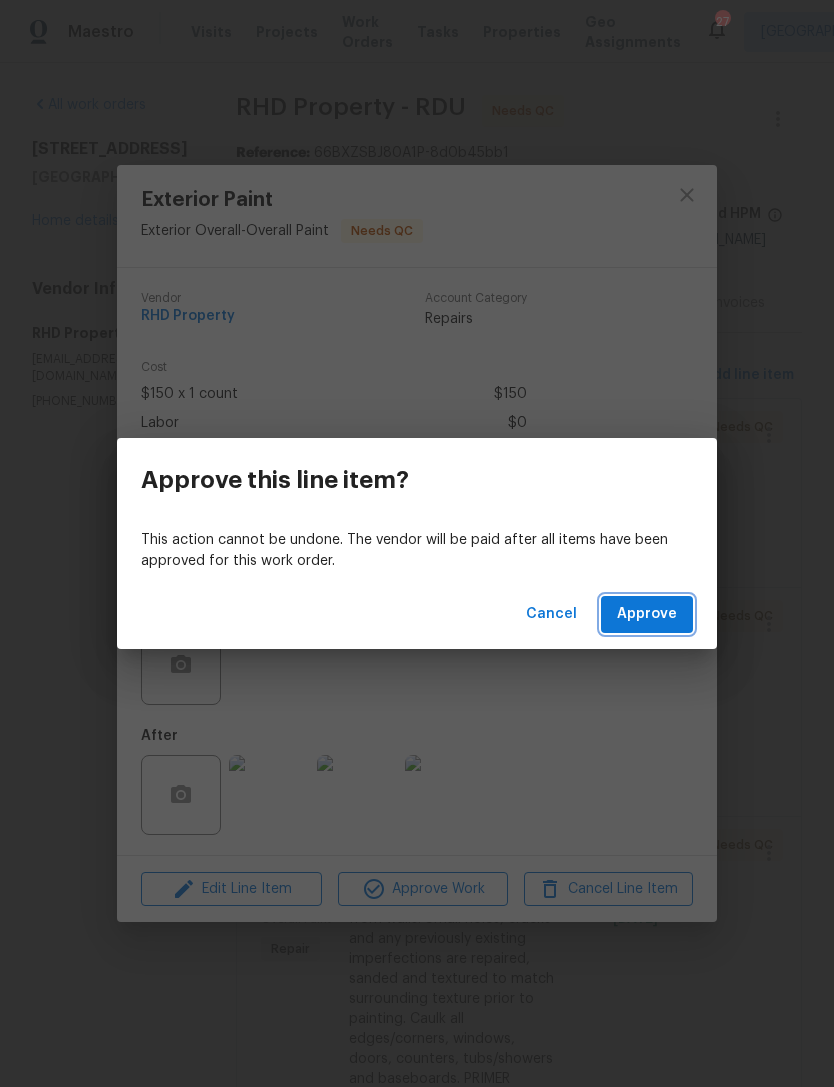 click on "Approve" at bounding box center (647, 614) 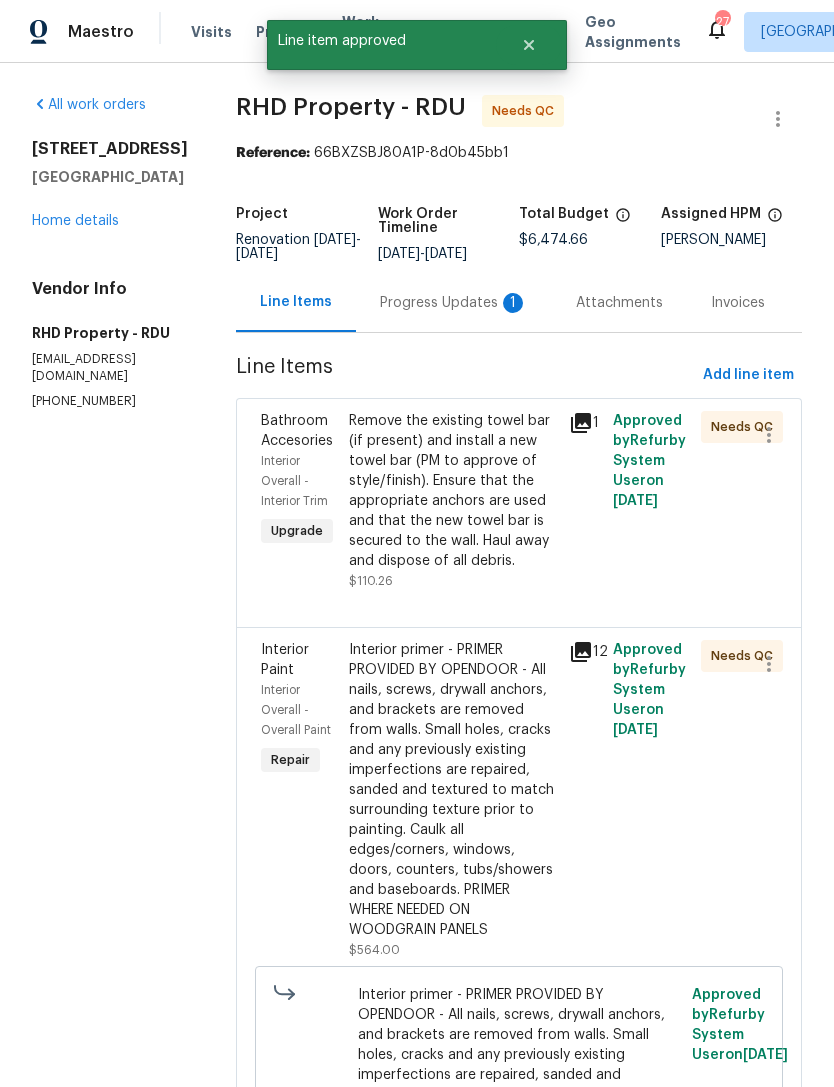 click on "Remove the existing towel bar (if present) and install a new towel bar (PM to approve of style/finish). Ensure that the appropriate anchors are used and that the new towel bar is secured to the wall. Haul away and dispose of all debris." at bounding box center (453, 491) 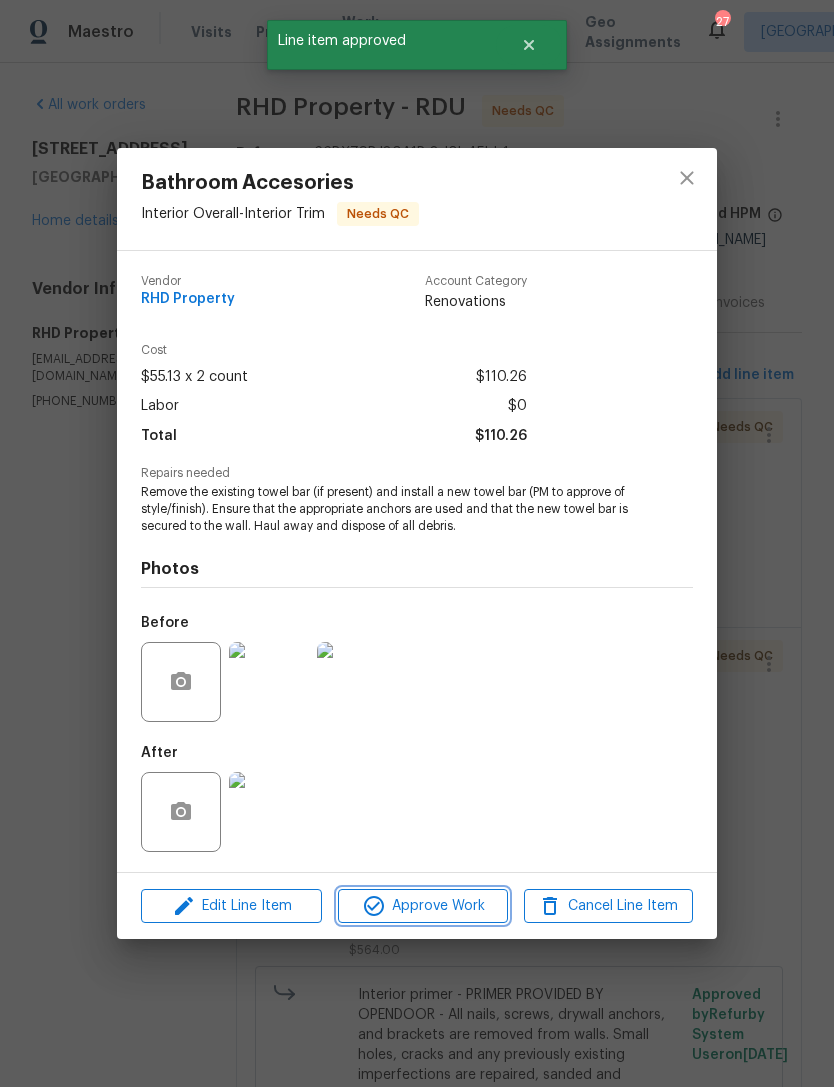 click on "Approve Work" at bounding box center [422, 906] 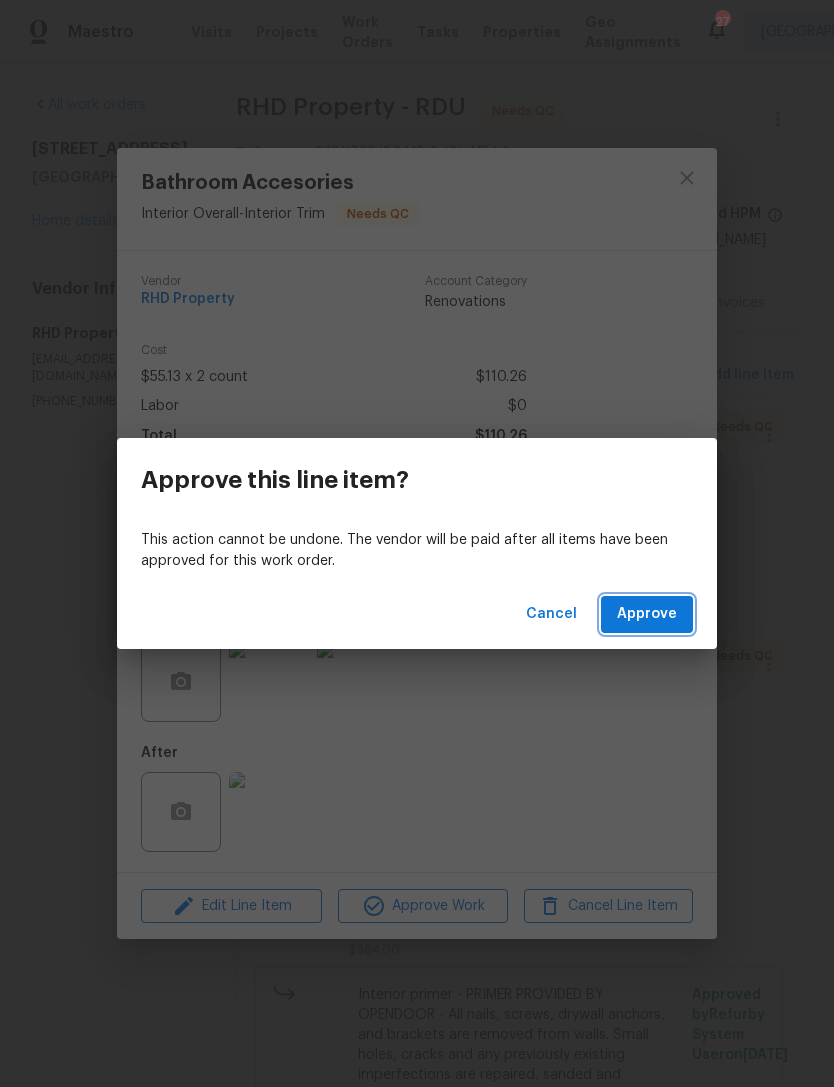 click on "Approve" at bounding box center (647, 614) 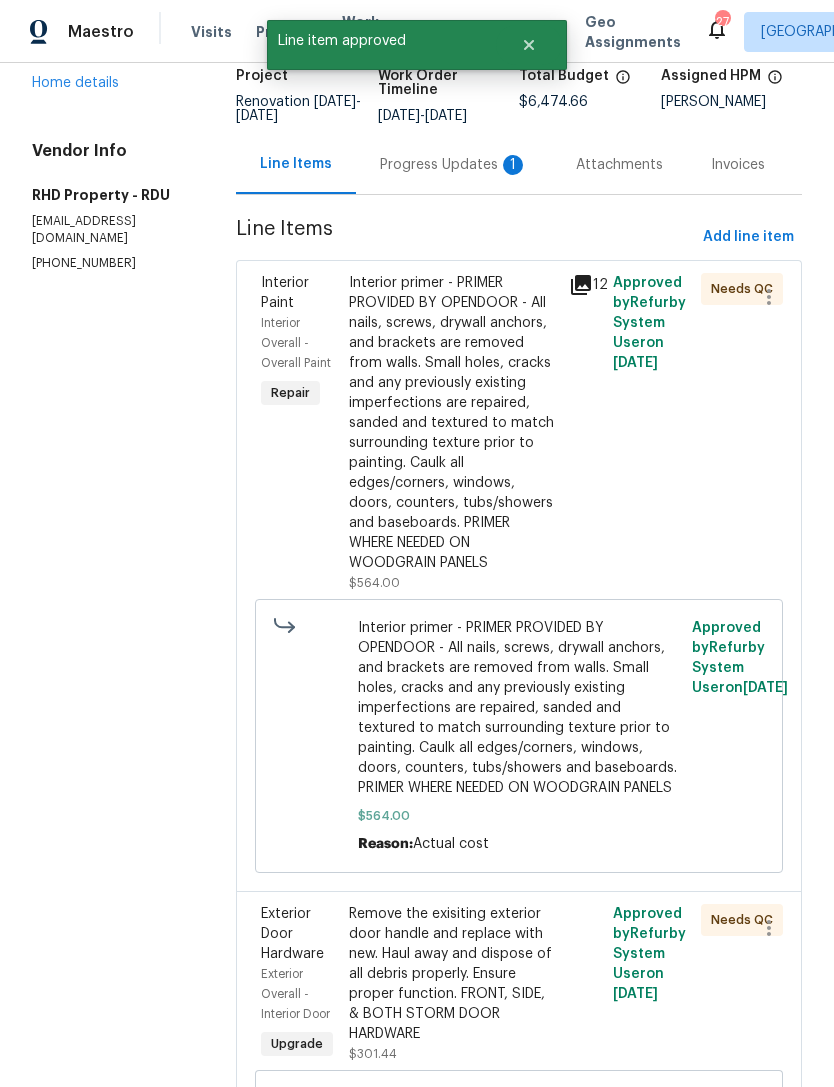 scroll, scrollTop: 225, scrollLeft: 0, axis: vertical 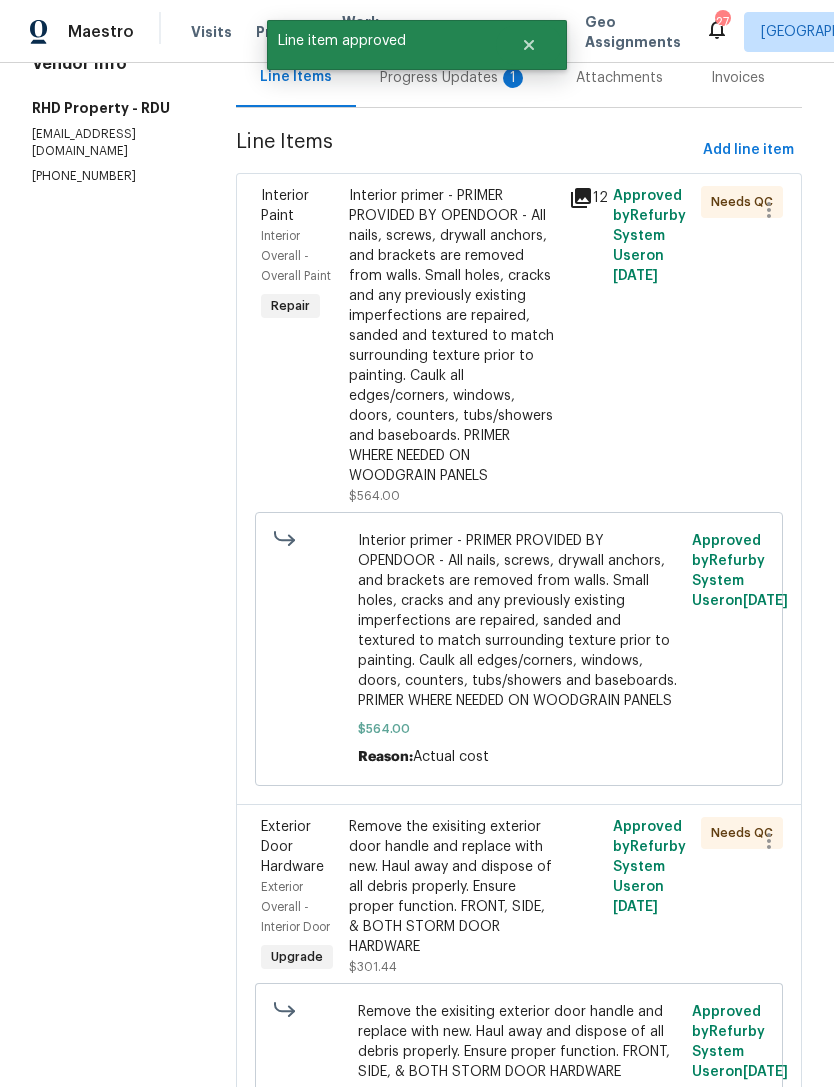 click on "Interior primer - PRIMER PROVIDED BY OPENDOOR - All nails, screws, drywall anchors, and brackets are removed from walls. Small holes, cracks and any previously existing imperfections are repaired, sanded and textured to match surrounding texture prior to painting. Caulk all edges/corners, windows, doors, counters, tubs/showers and baseboards.
PRIMER WHERE NEEDED ON WOODGRAIN PANELS" at bounding box center (453, 336) 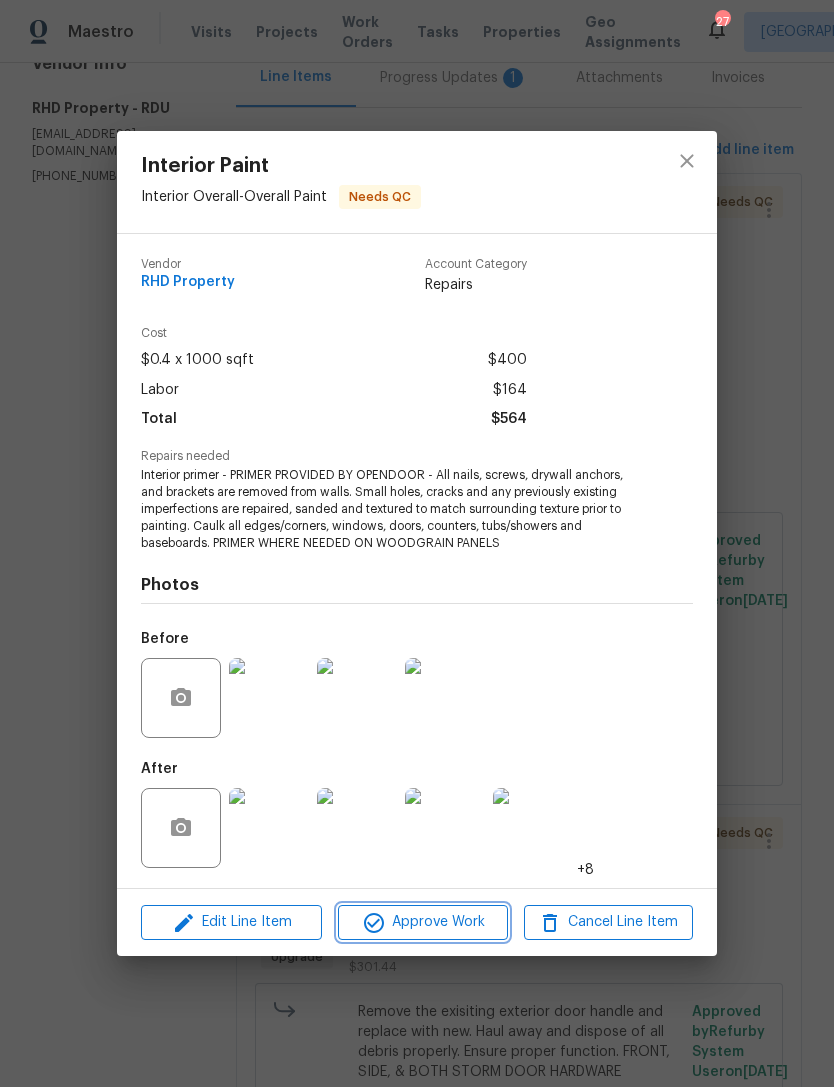 click on "Approve Work" at bounding box center [422, 922] 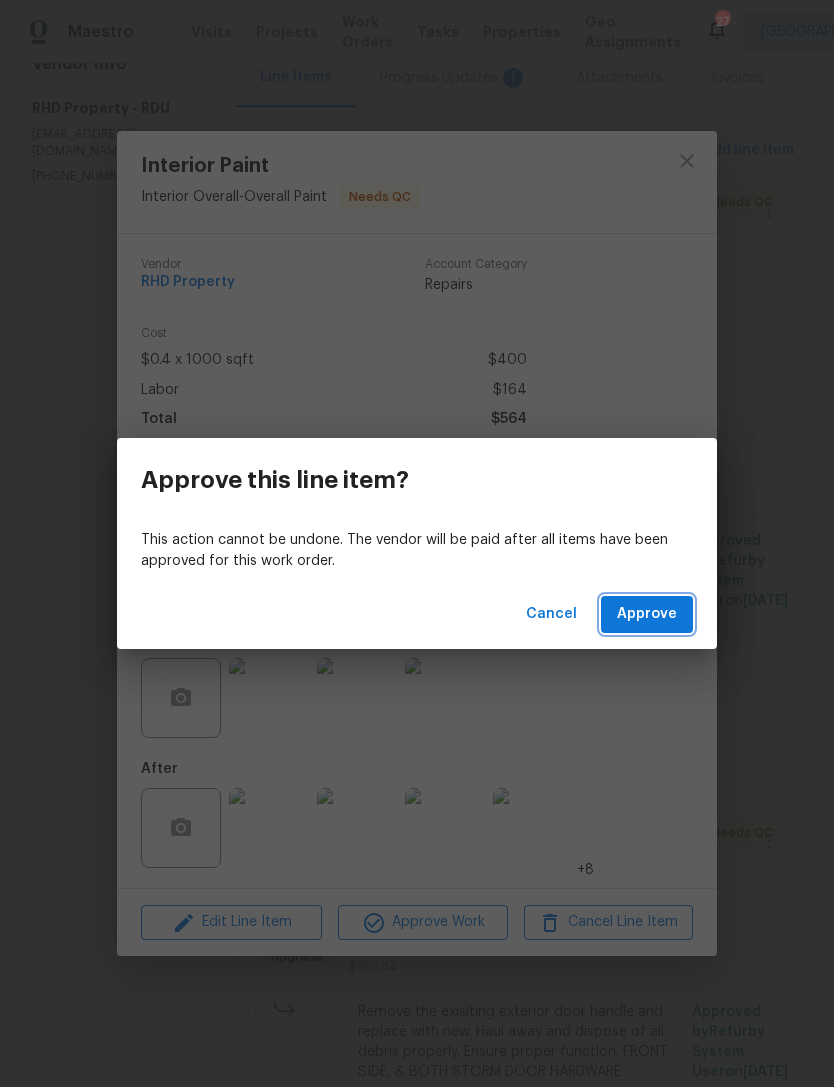 click on "Approve" at bounding box center [647, 614] 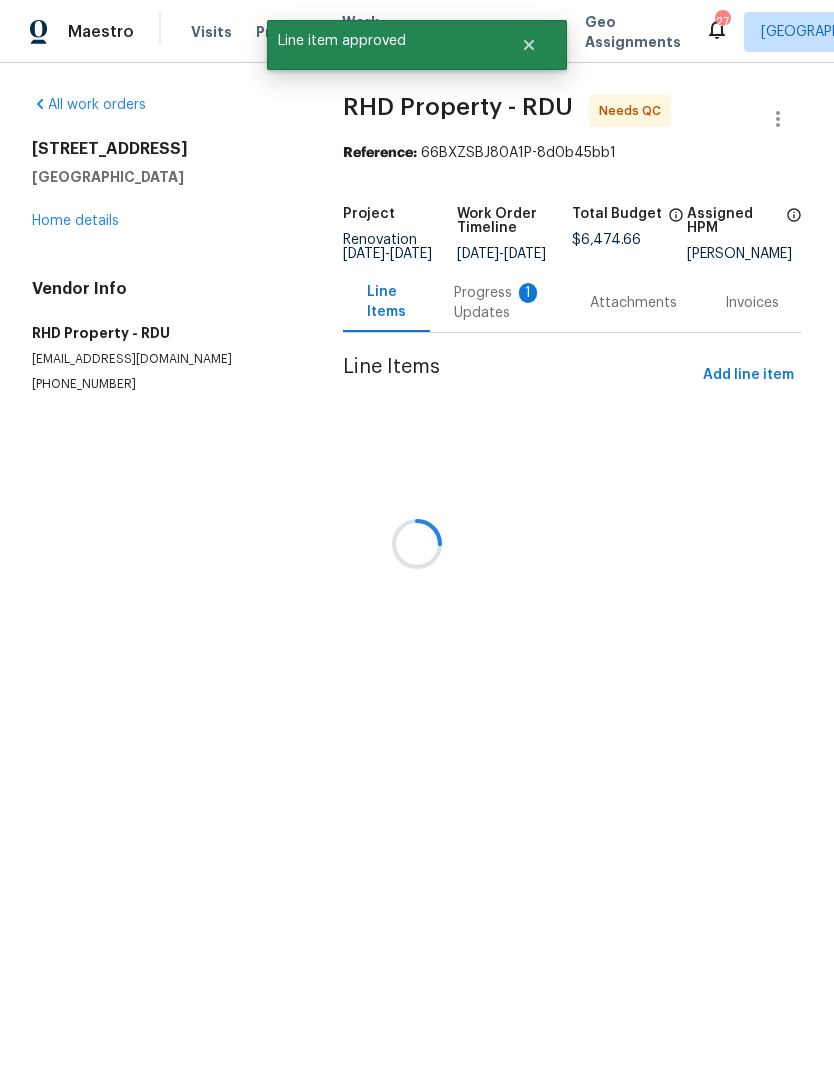 scroll, scrollTop: 0, scrollLeft: 0, axis: both 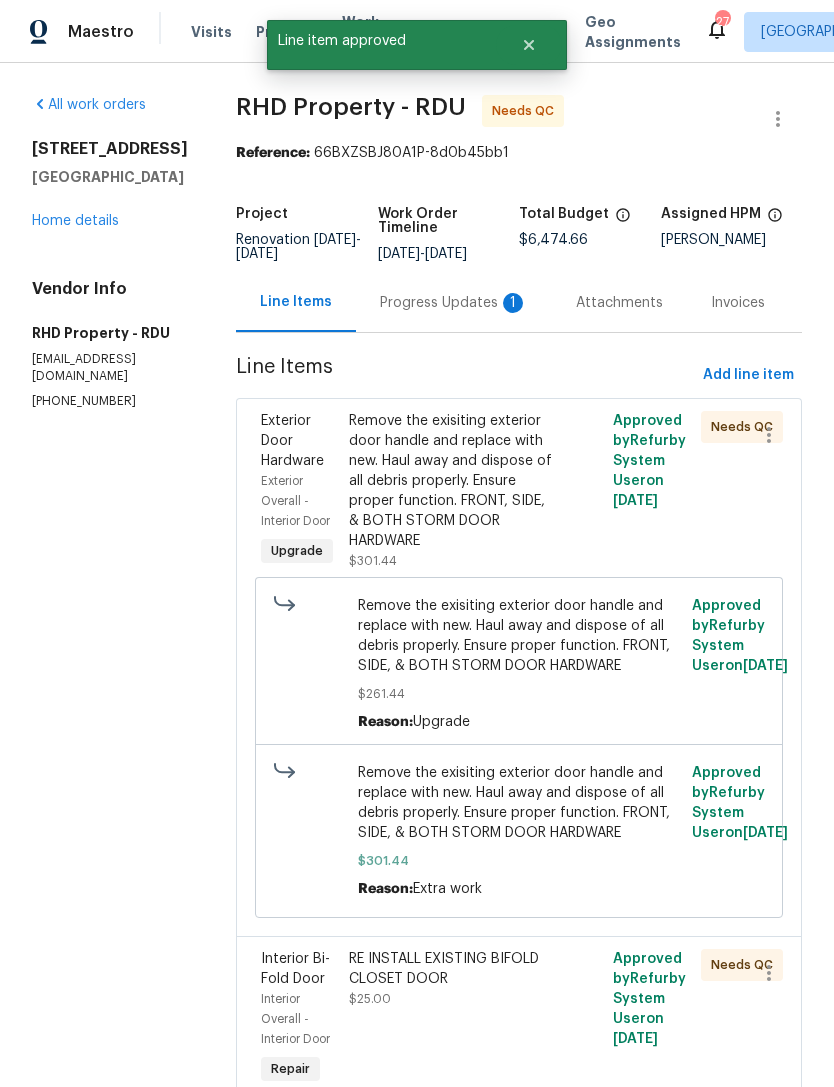click on "Remove the exisiting exterior door handle and replace with new. Haul away and dispose of all debris properly. Ensure proper function.
FRONT, SIDE, & BOTH STORM DOOR HARDWARE" at bounding box center [453, 481] 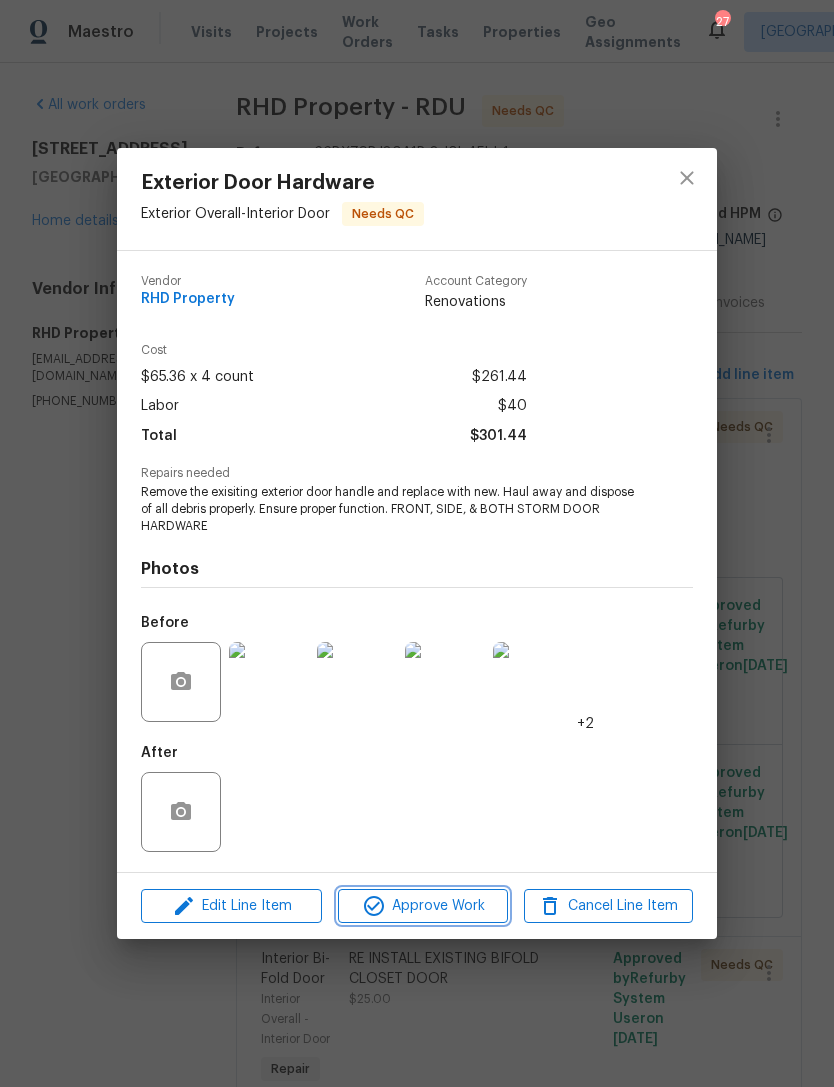 click on "Approve Work" at bounding box center [422, 906] 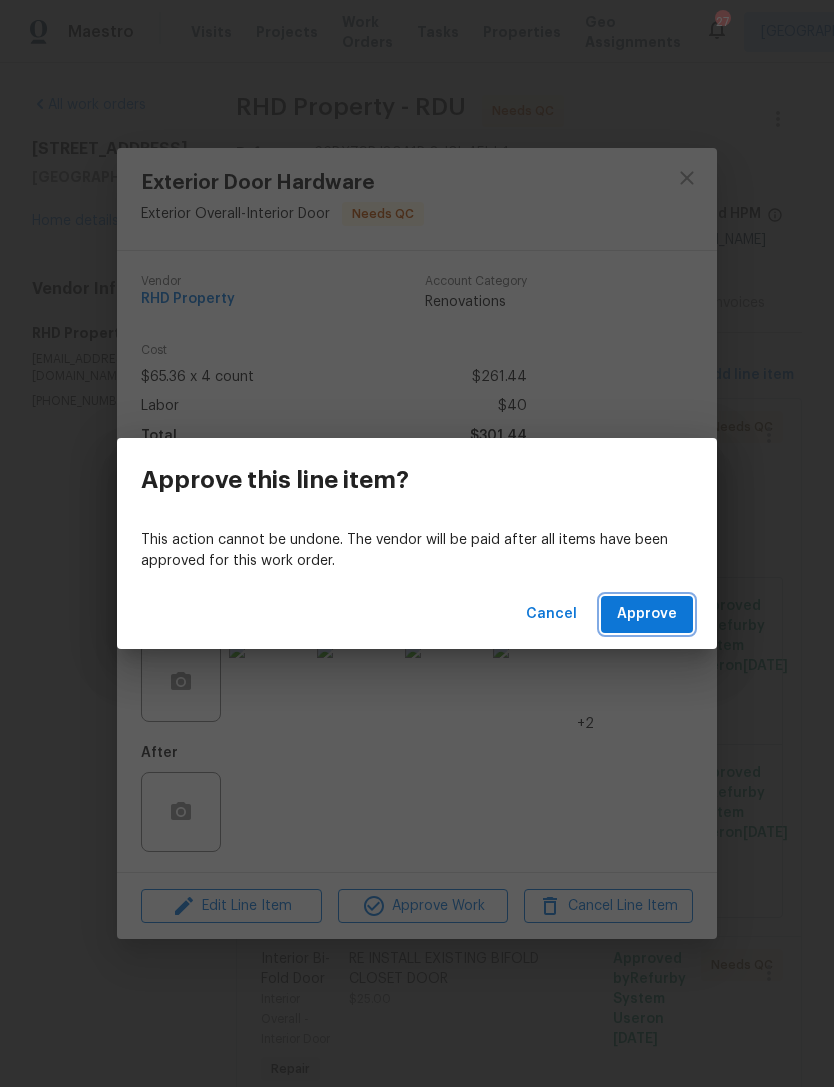 click on "Approve" at bounding box center (647, 614) 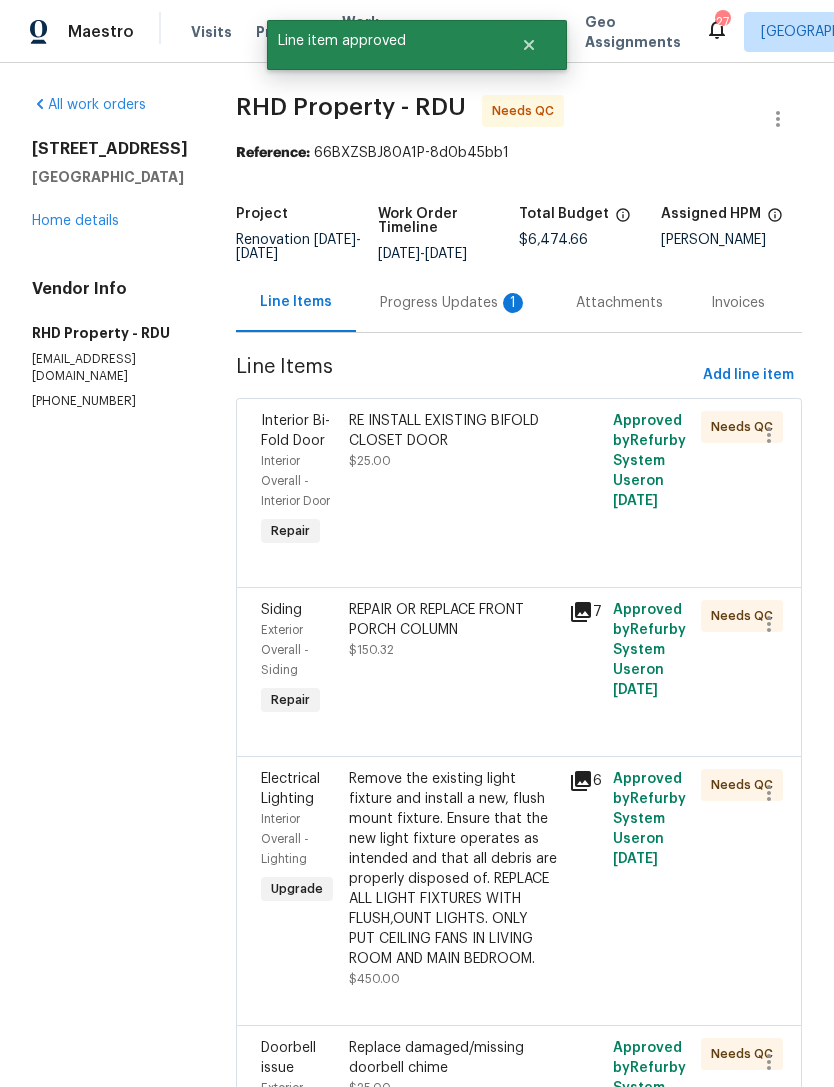 click on "RE INSTALL EXISTING BIFOLD CLOSET DOOR $25.00" at bounding box center (453, 481) 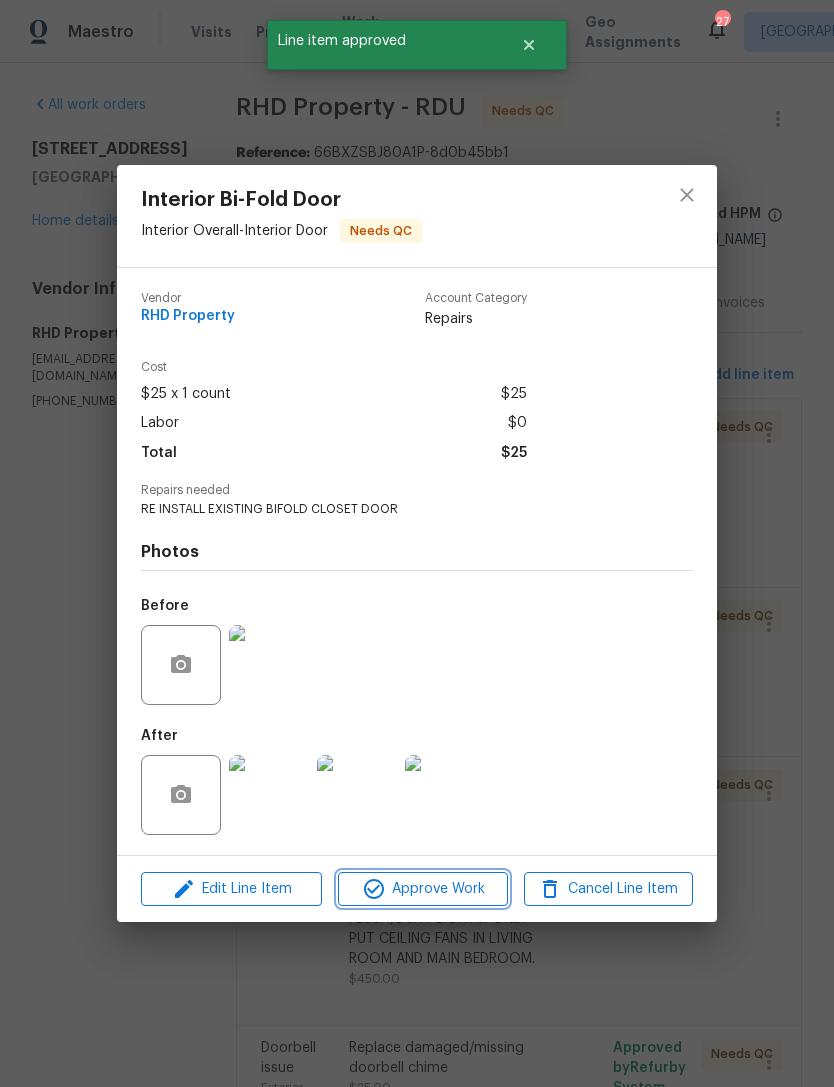 click on "Approve Work" at bounding box center [422, 889] 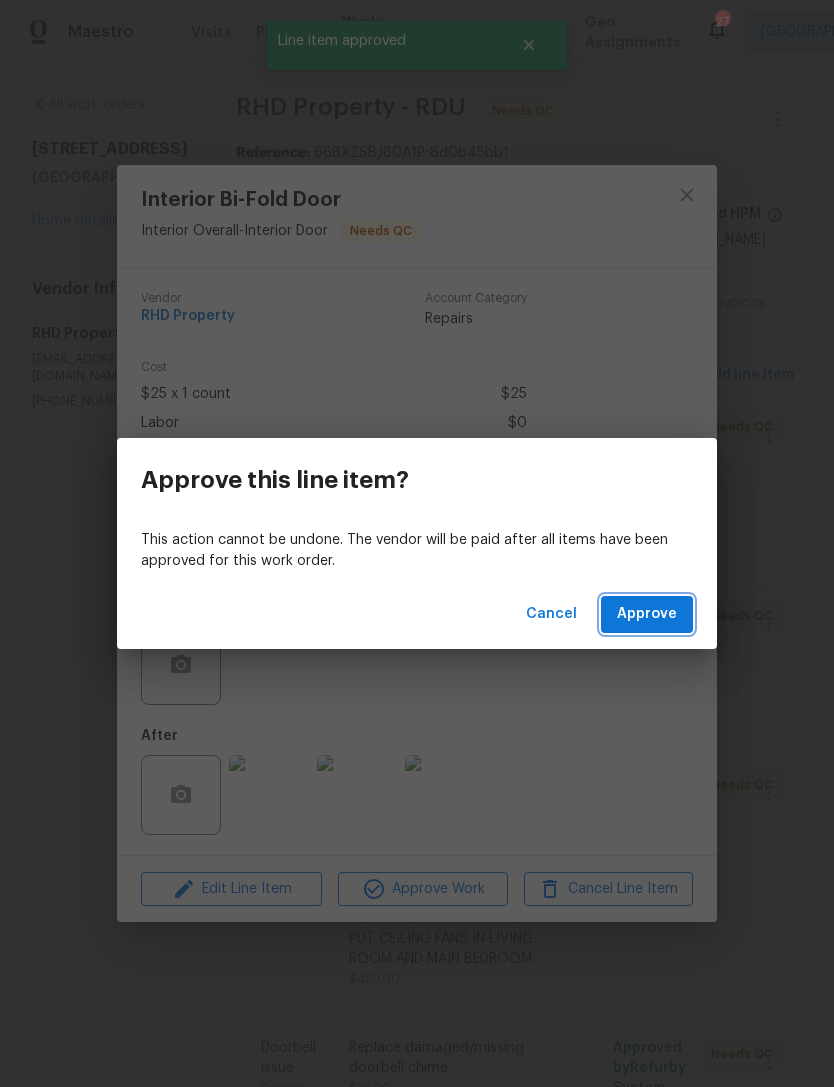 click on "Approve" at bounding box center (647, 614) 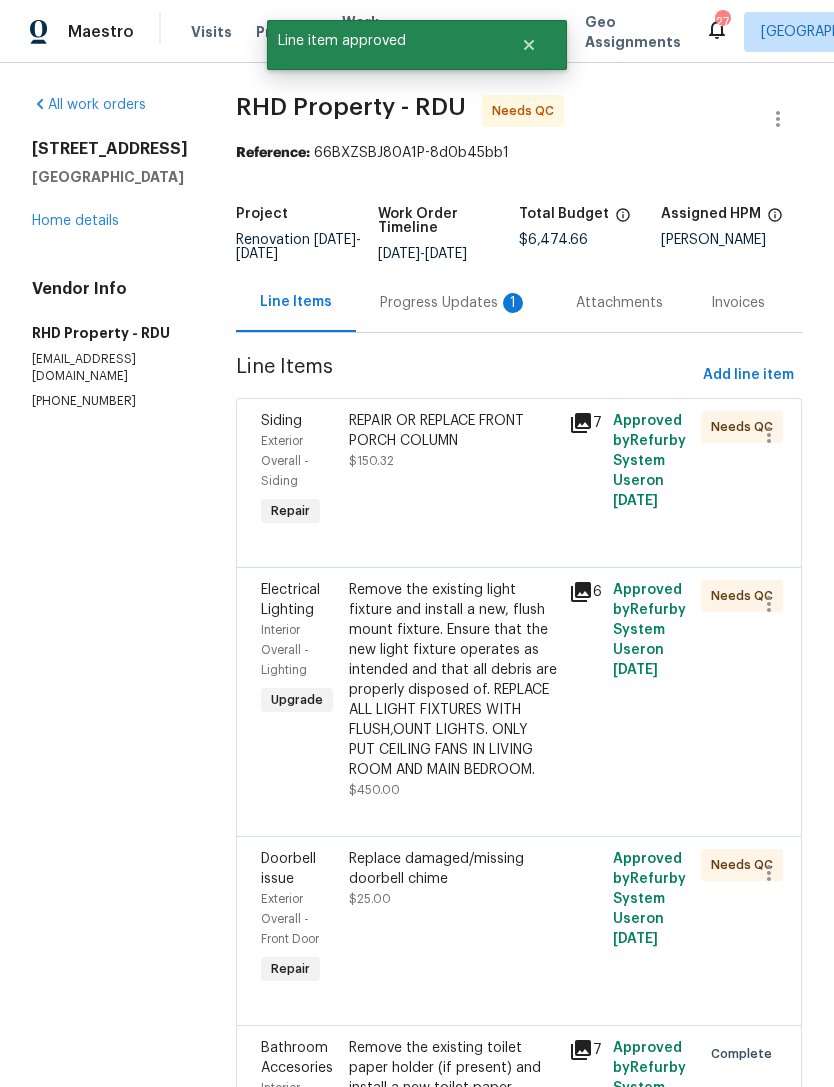 click on "REPAIR OR REPLACE FRONT PORCH COLUMN $150.32" at bounding box center [453, 471] 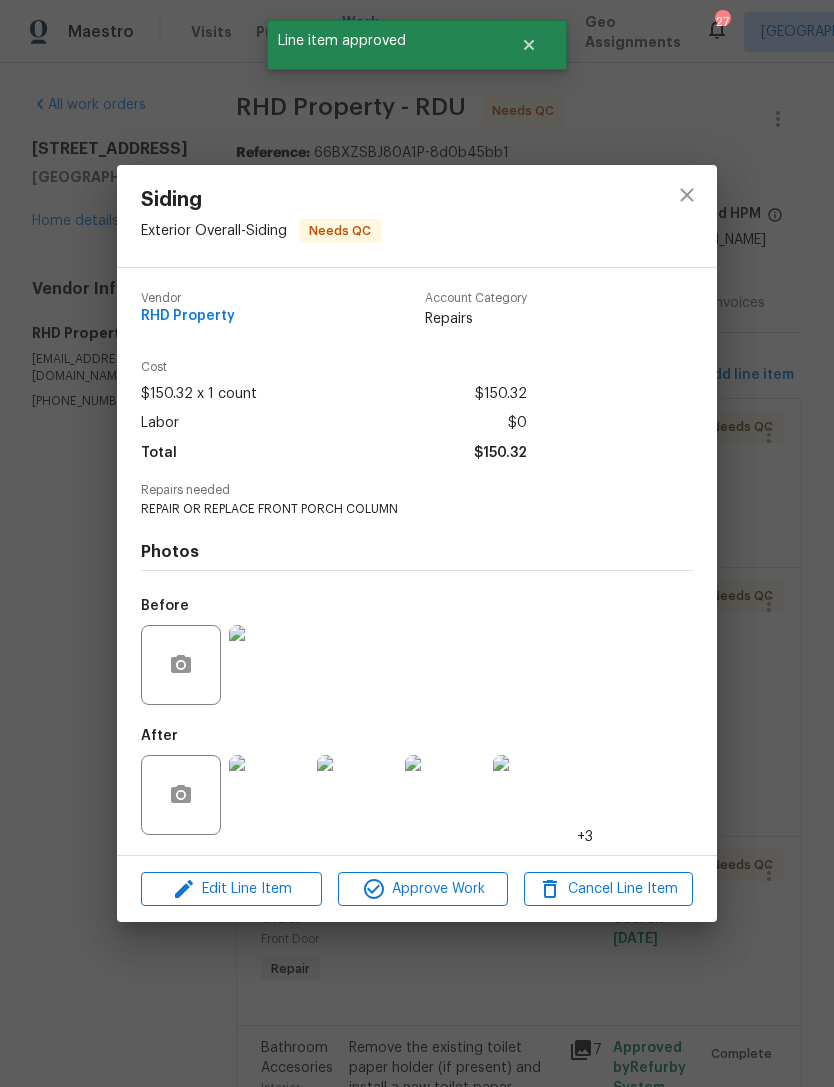 click at bounding box center [269, 795] 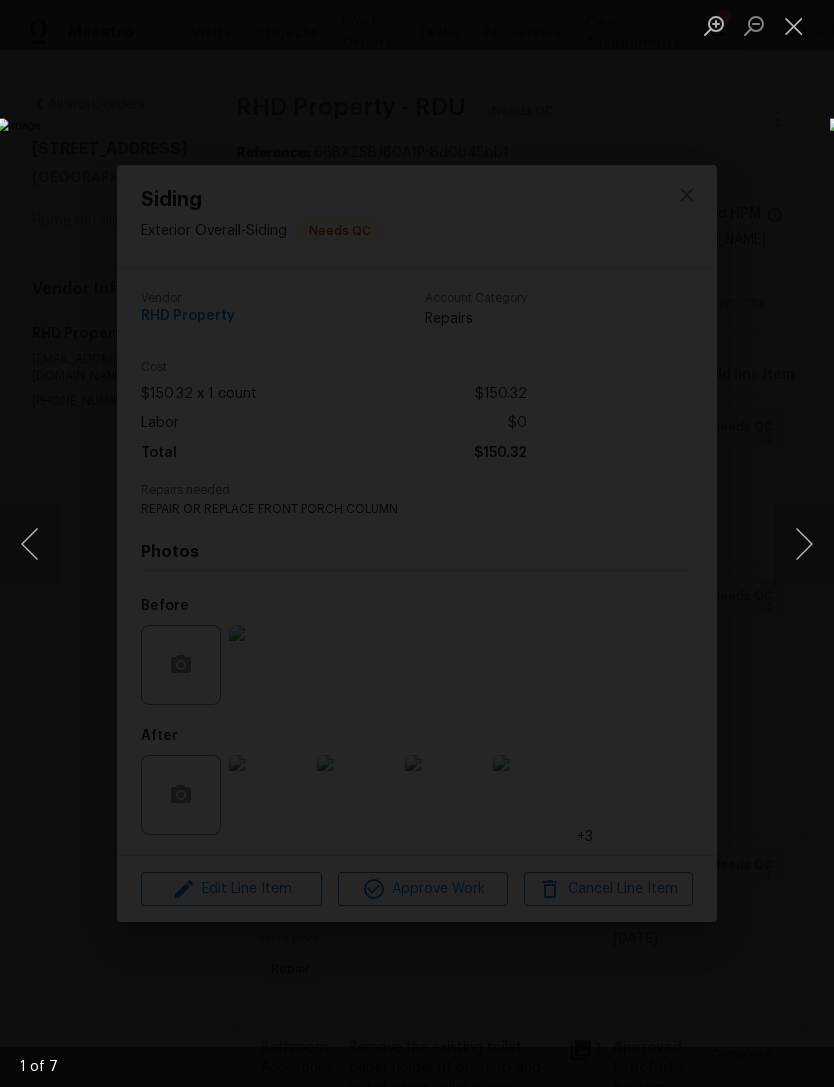 click at bounding box center [804, 544] 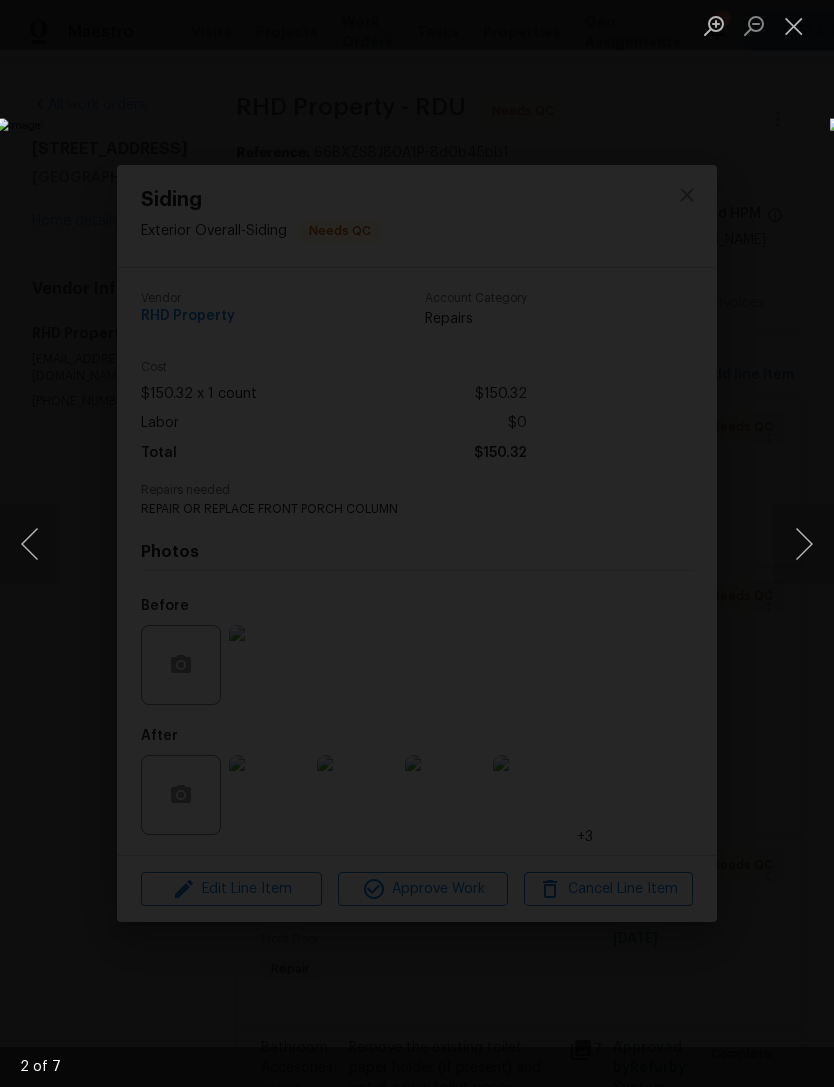 click at bounding box center [804, 544] 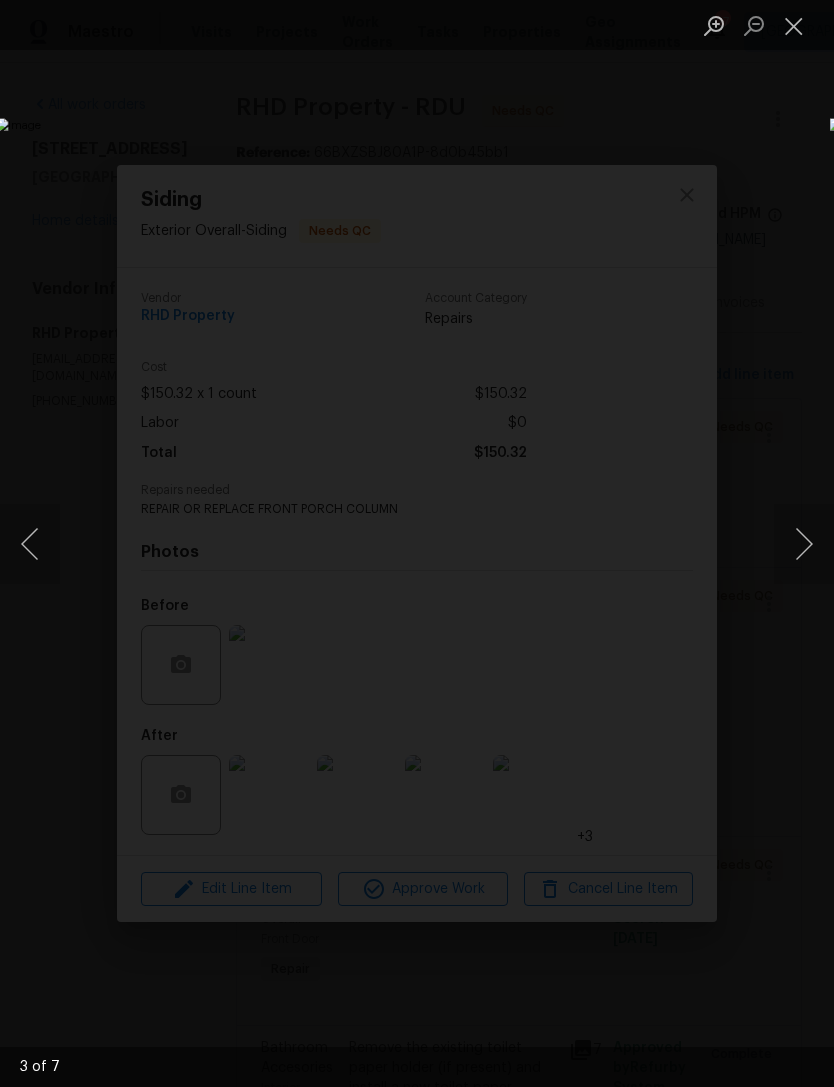 click at bounding box center (804, 544) 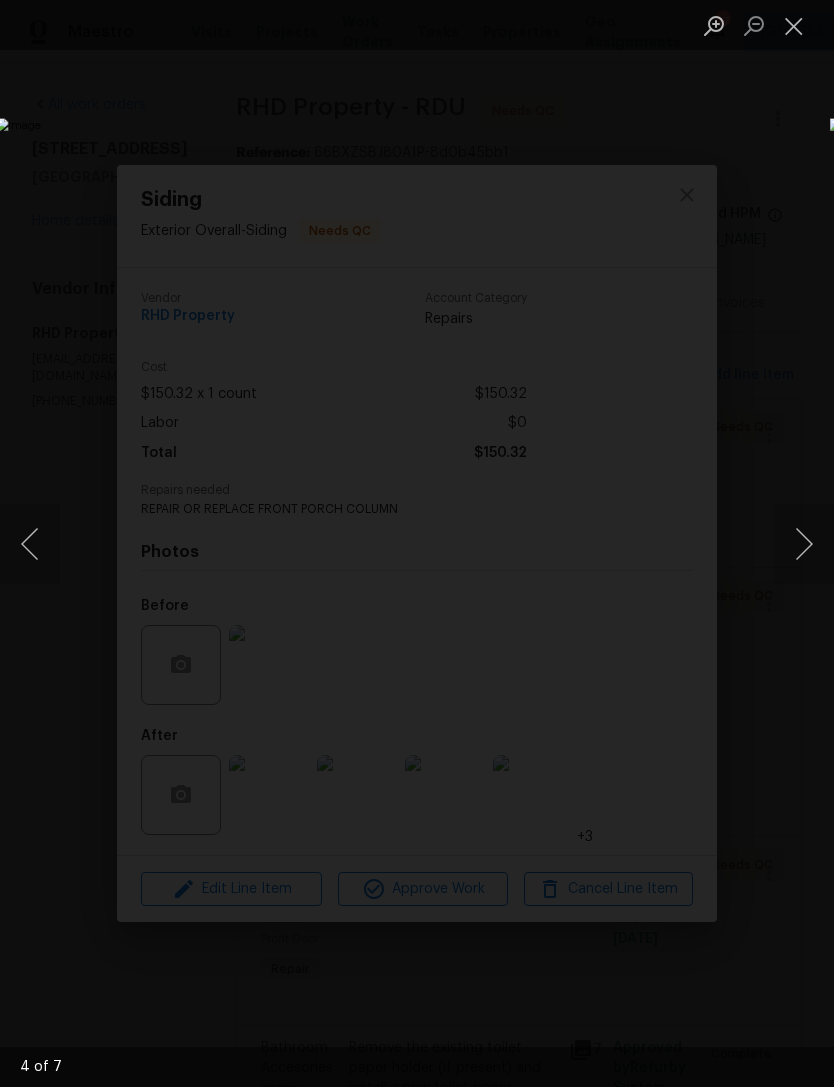 click at bounding box center (804, 544) 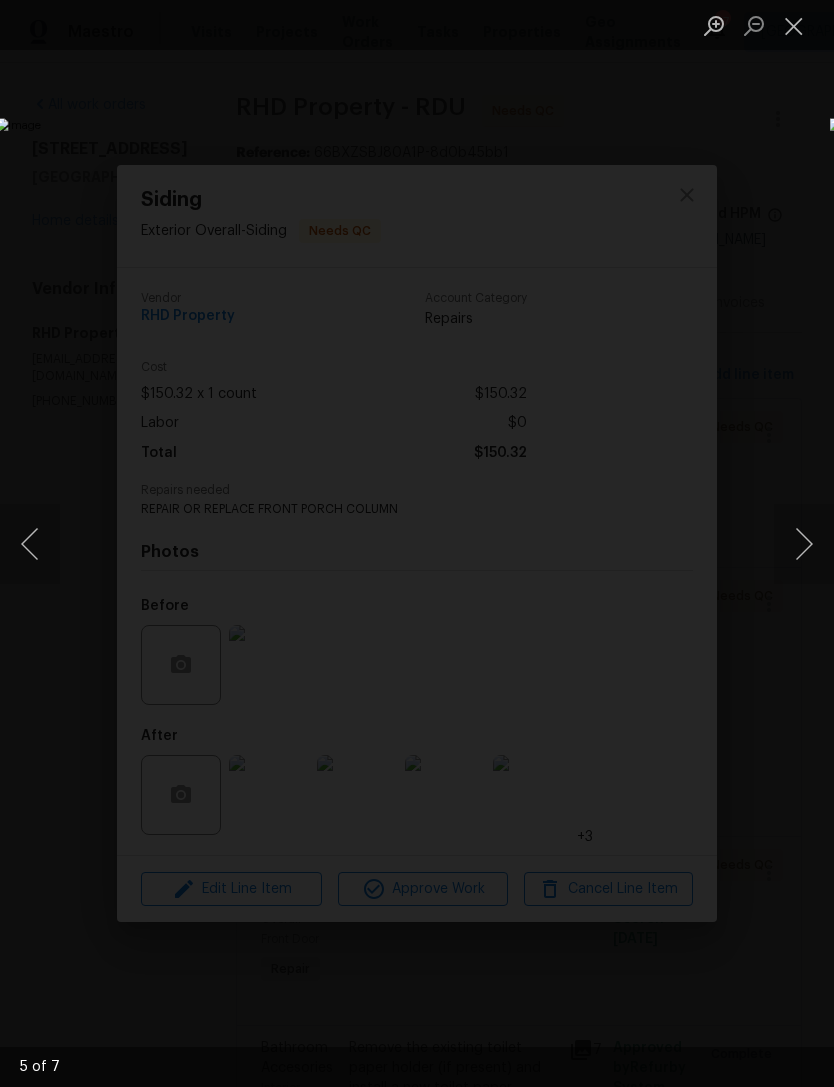 click at bounding box center (804, 544) 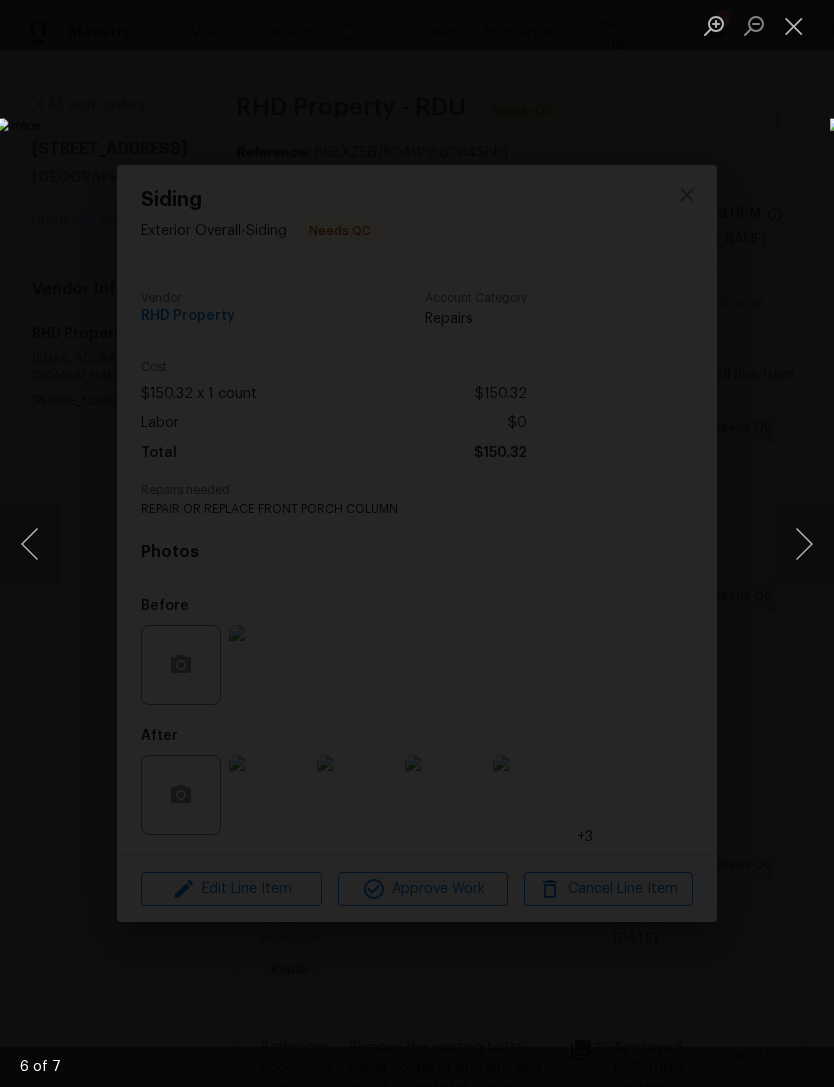 click at bounding box center [794, 25] 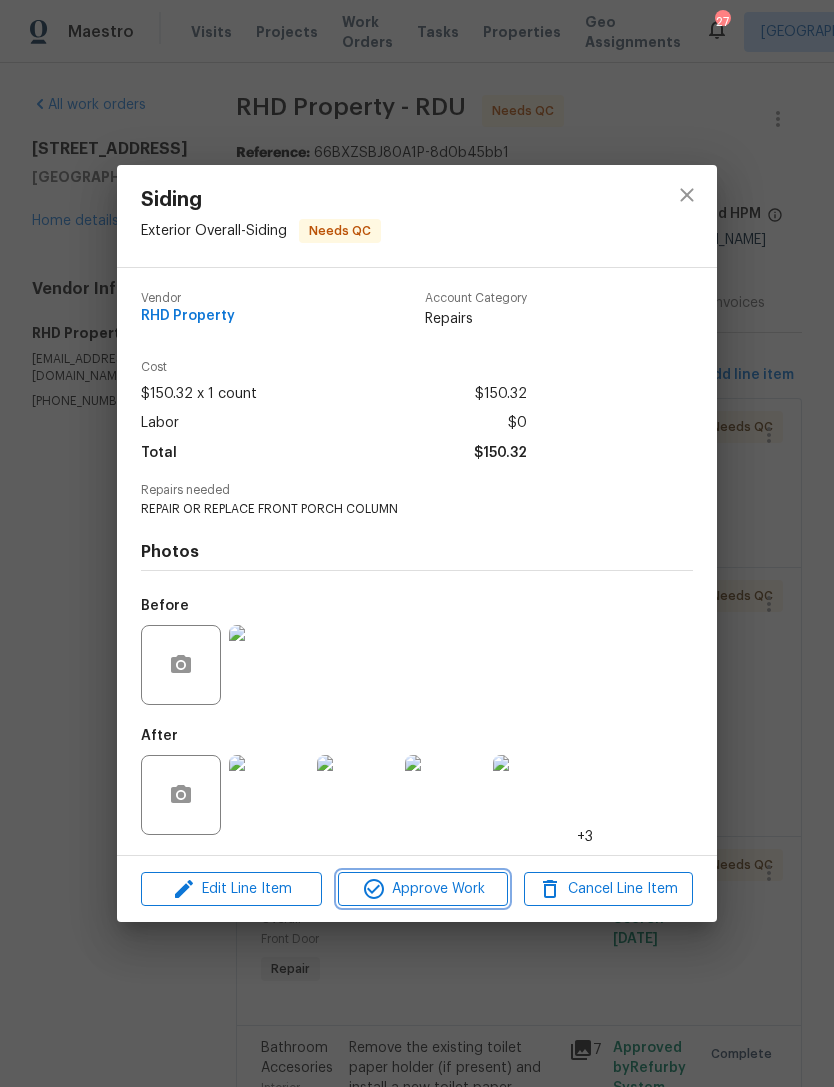 click on "Approve Work" at bounding box center (422, 889) 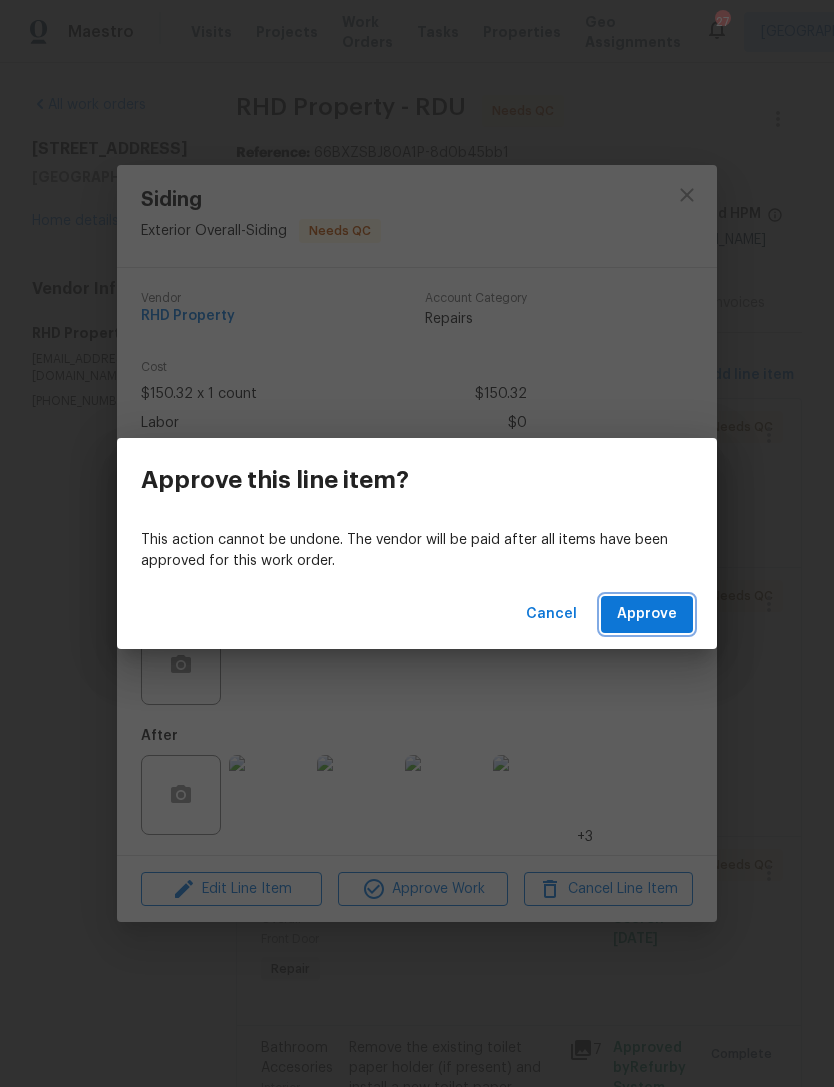 click on "Approve" at bounding box center [647, 614] 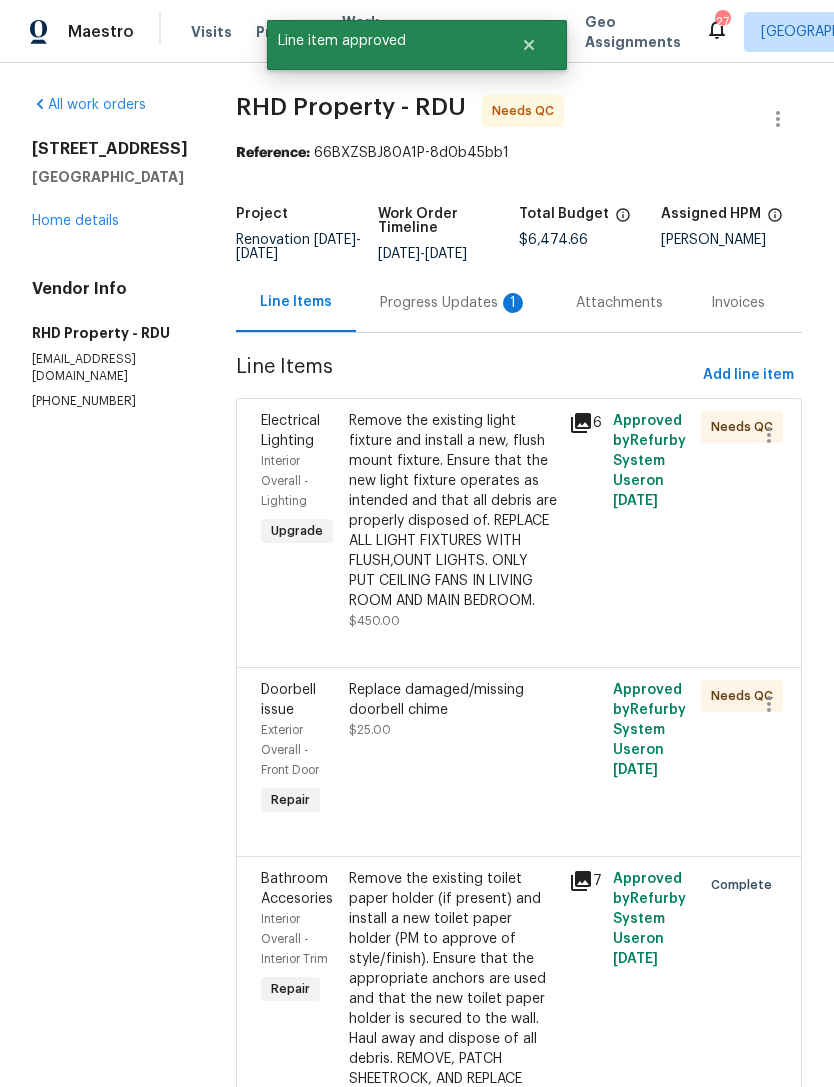 click on "Remove the existing light fixture and install a new, flush mount fixture. Ensure that the new light fixture operates as intended and that all debris are properly disposed of.
REPLACE ALL LIGHT FIXTURES WITH FLUSH,OUNT LIGHTS. ONLY PUT CEILING FANS IN LIVING ROOM AND MAIN BEDROOM." at bounding box center (453, 511) 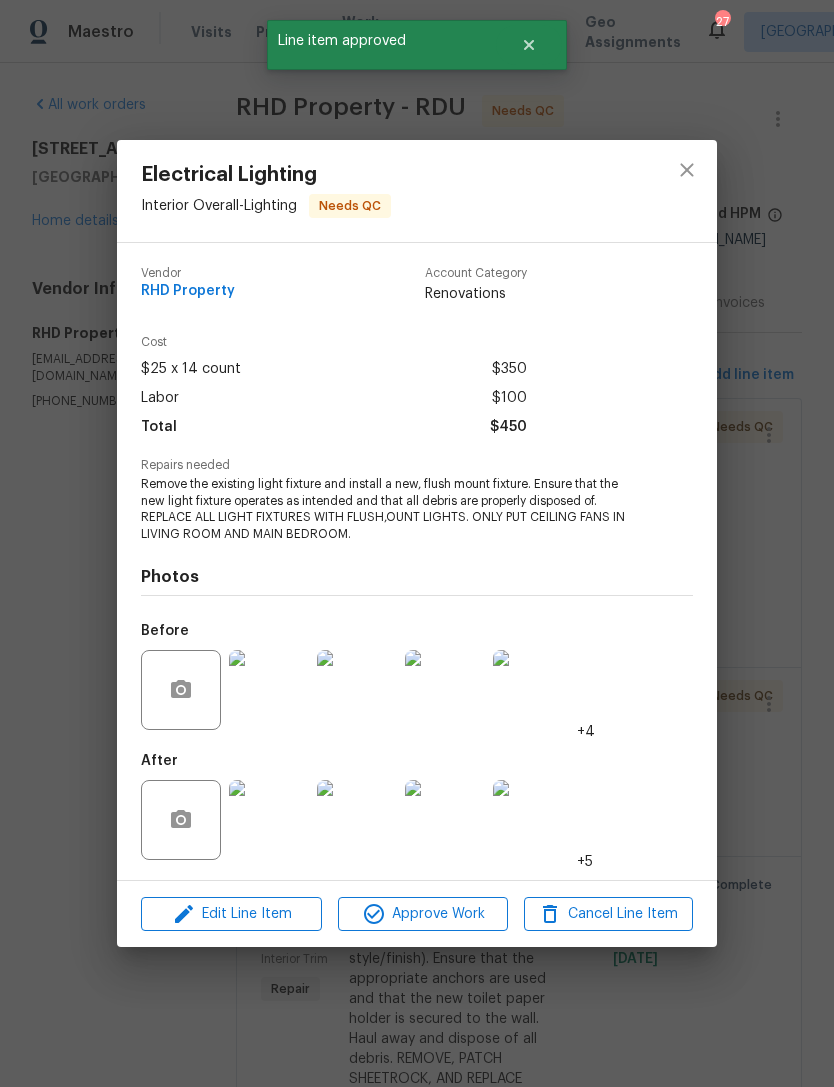 click at bounding box center [269, 820] 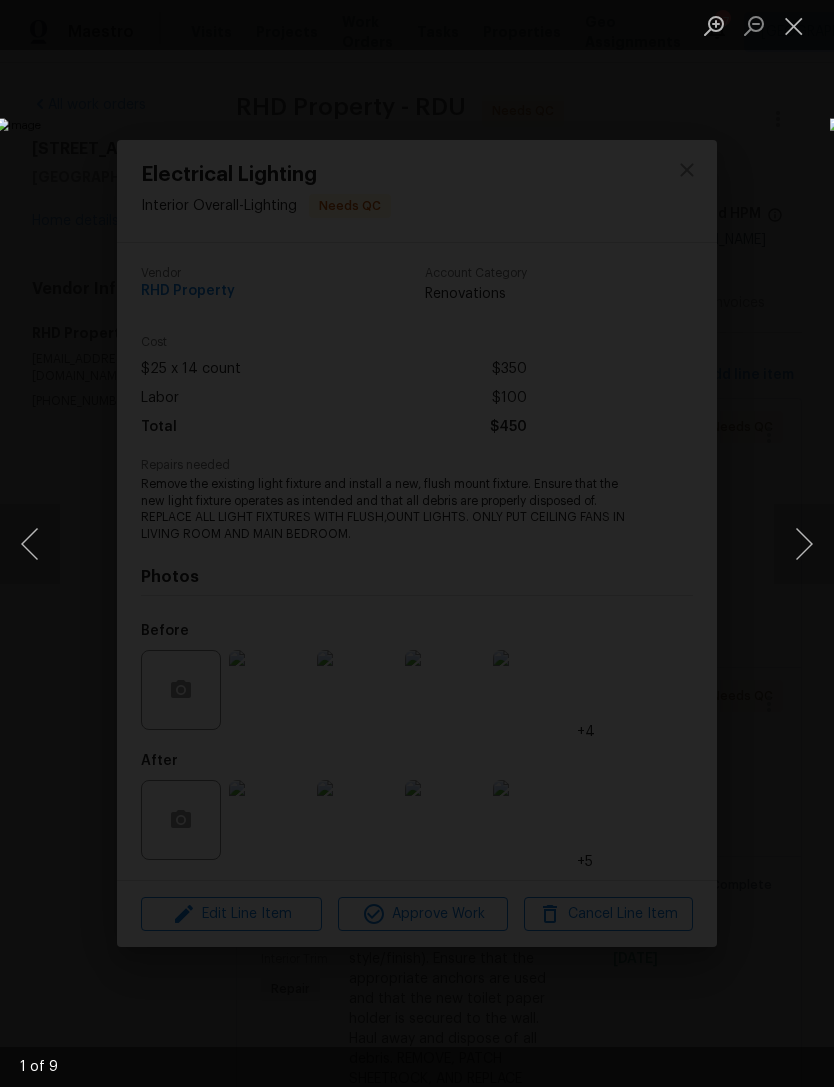 click at bounding box center (804, 544) 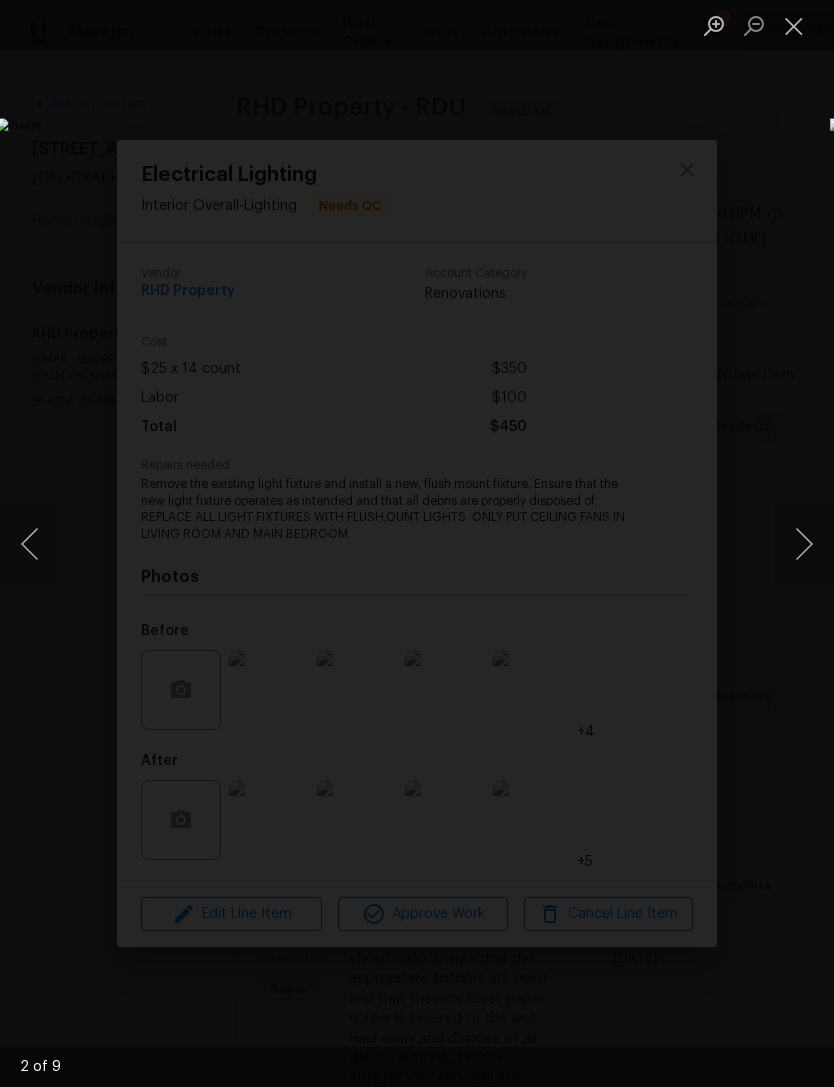 click at bounding box center (804, 544) 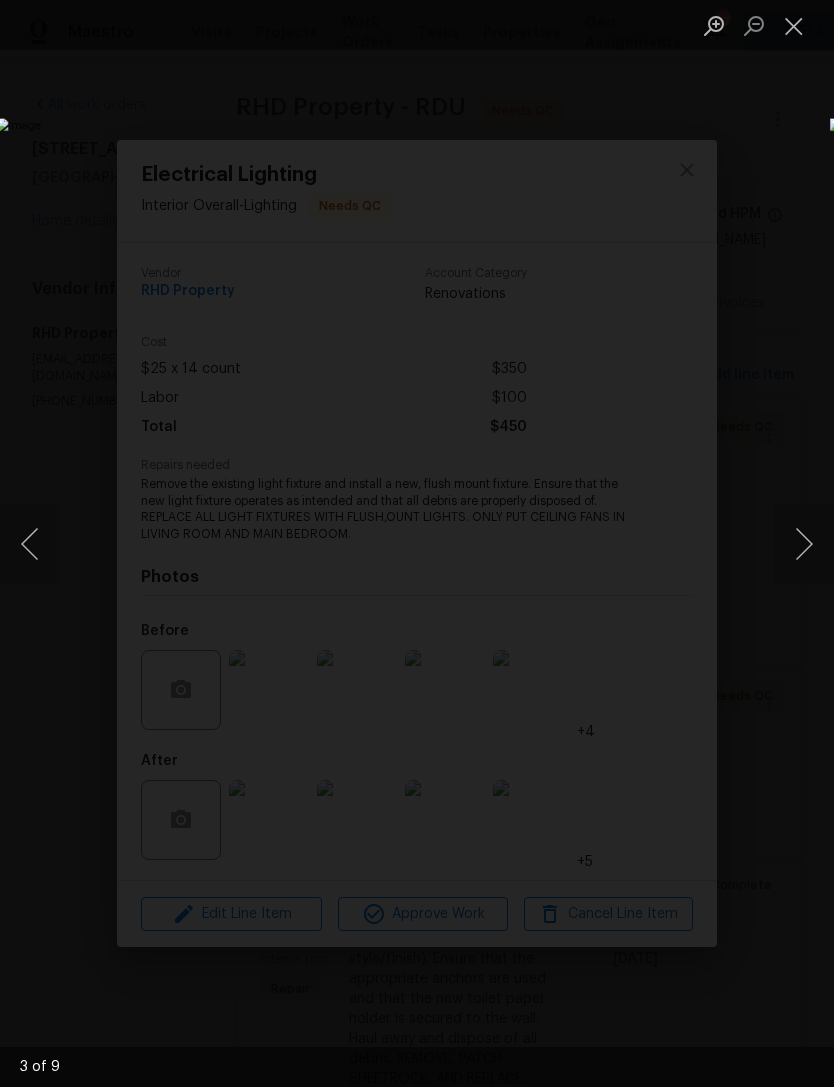 click at bounding box center (804, 544) 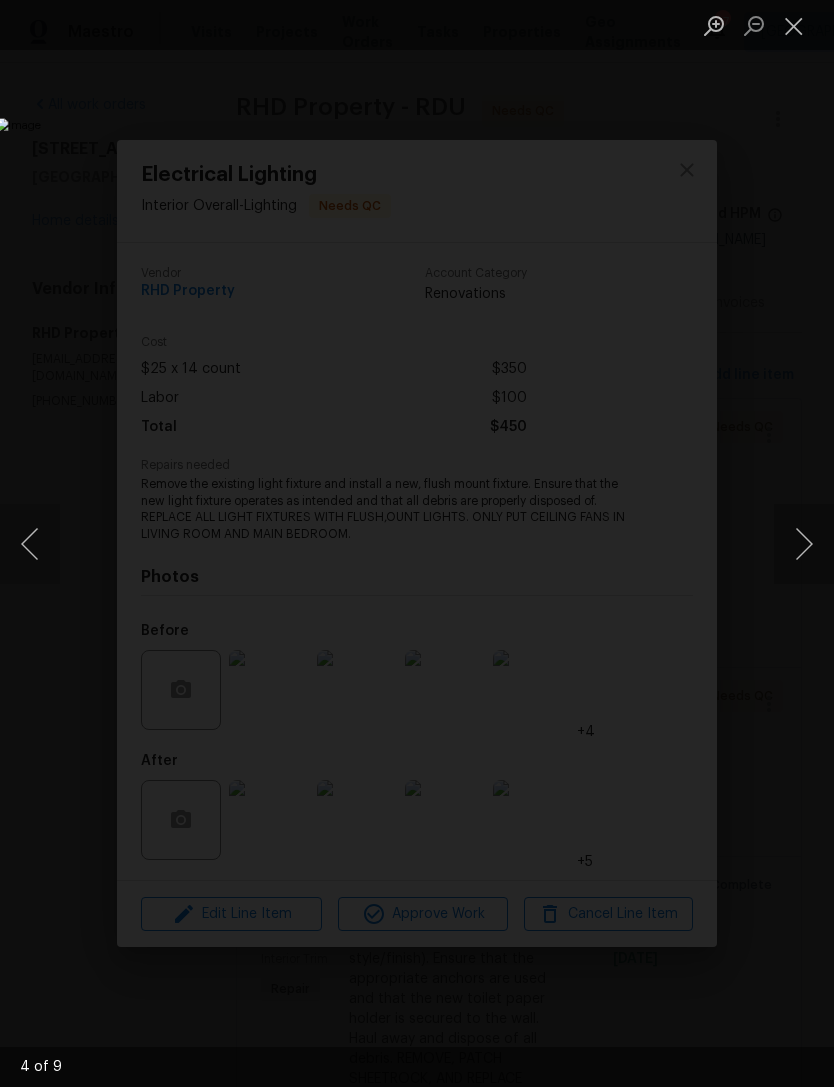 click at bounding box center (804, 544) 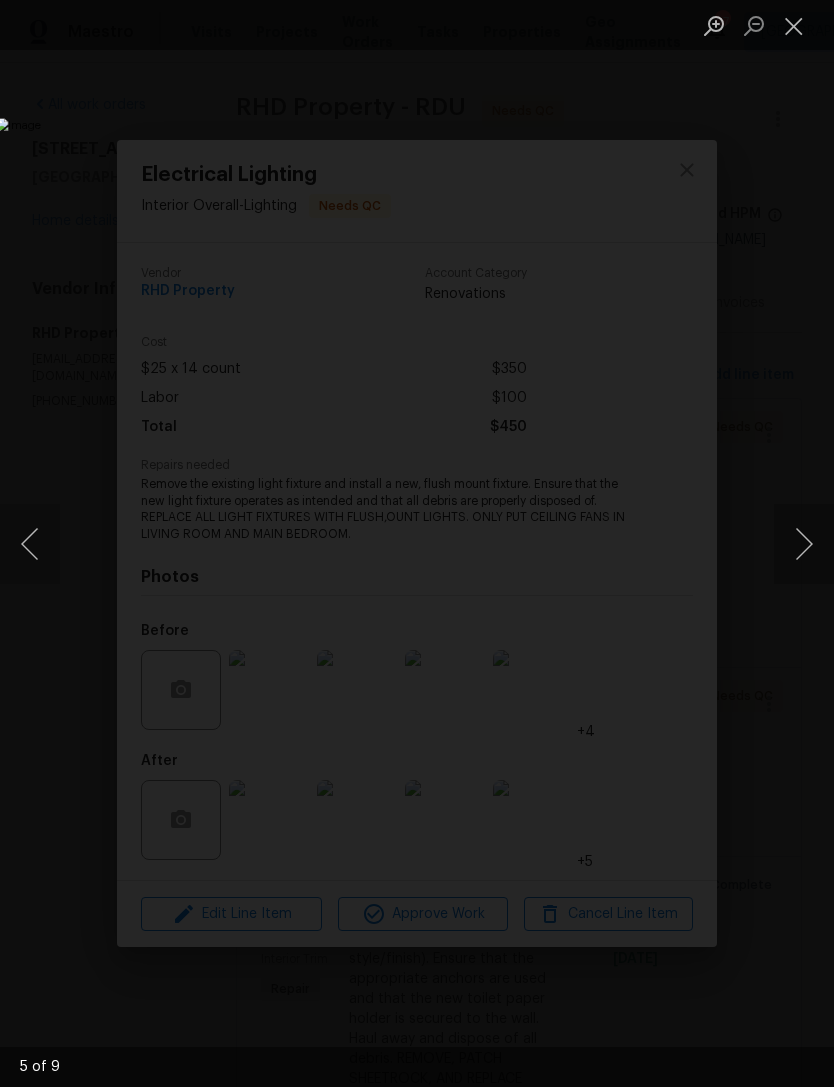 click at bounding box center (804, 544) 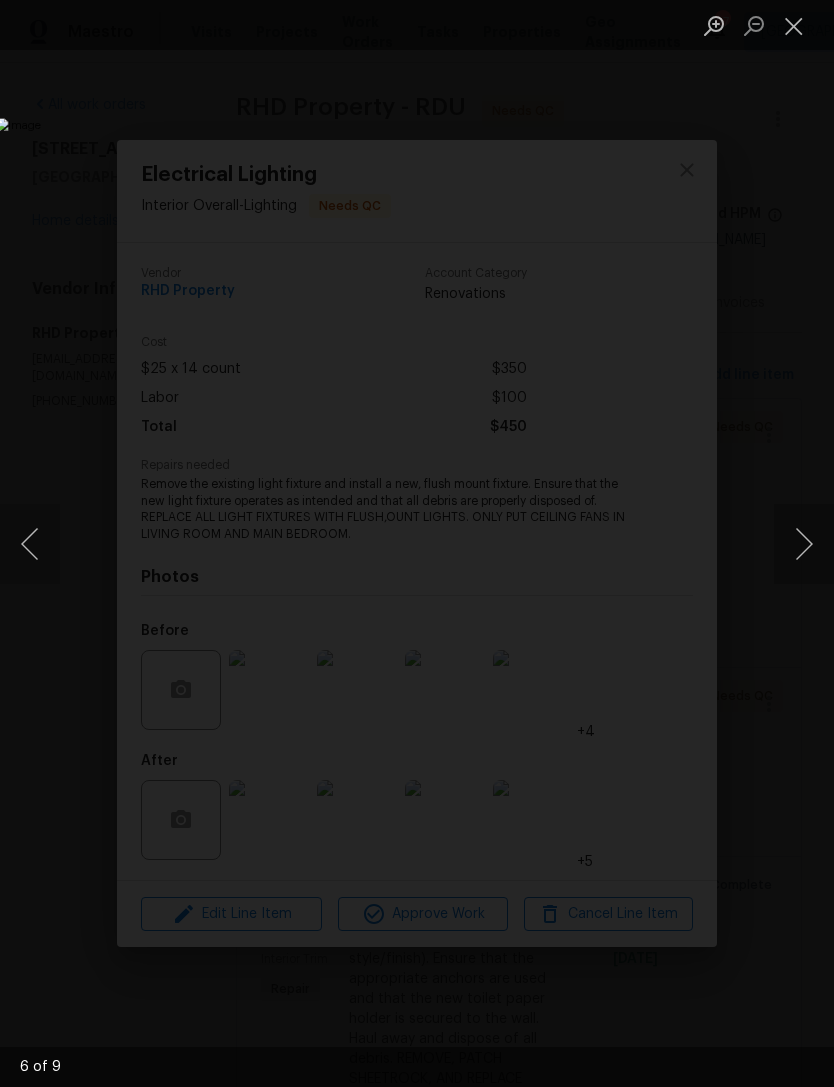 click at bounding box center [804, 544] 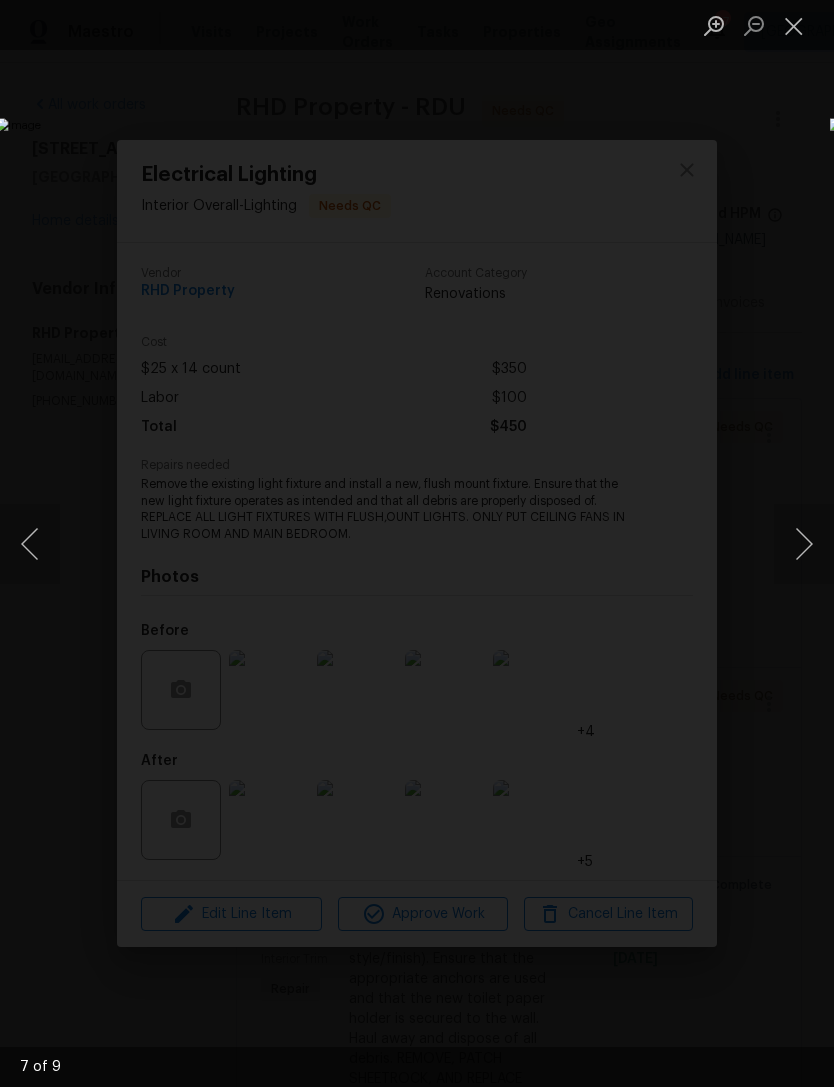 click at bounding box center [794, 25] 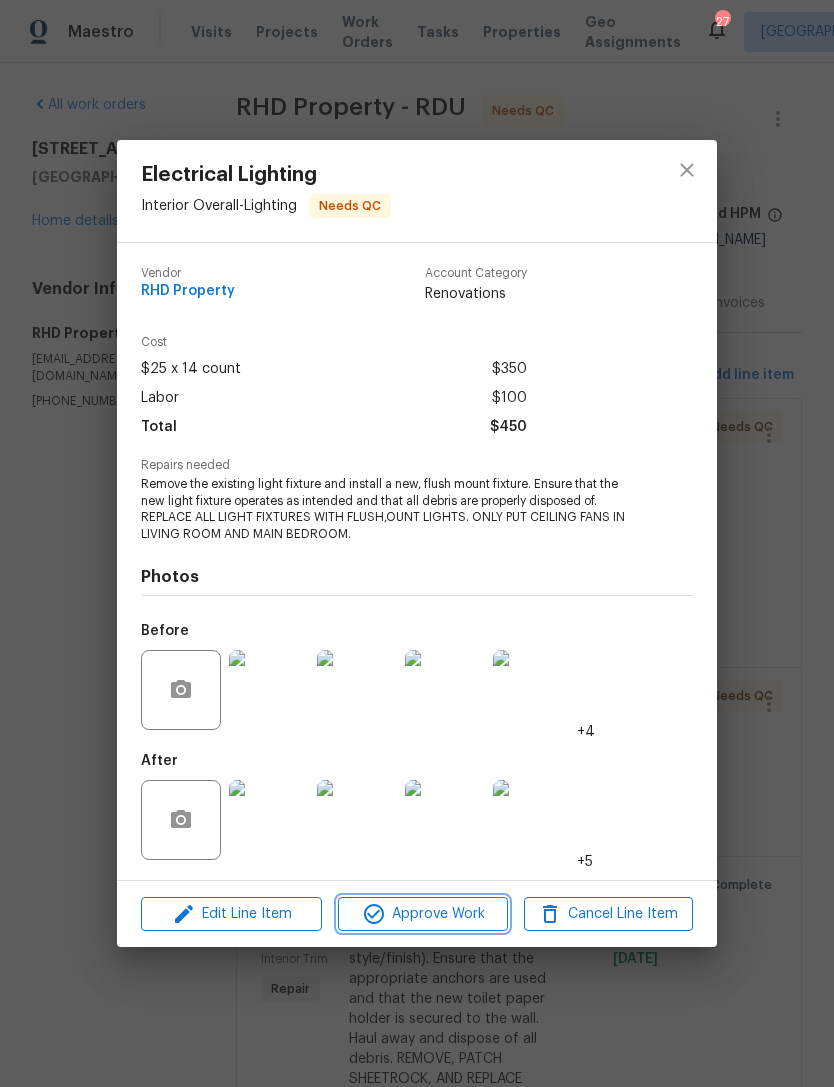 click on "Approve Work" at bounding box center [422, 914] 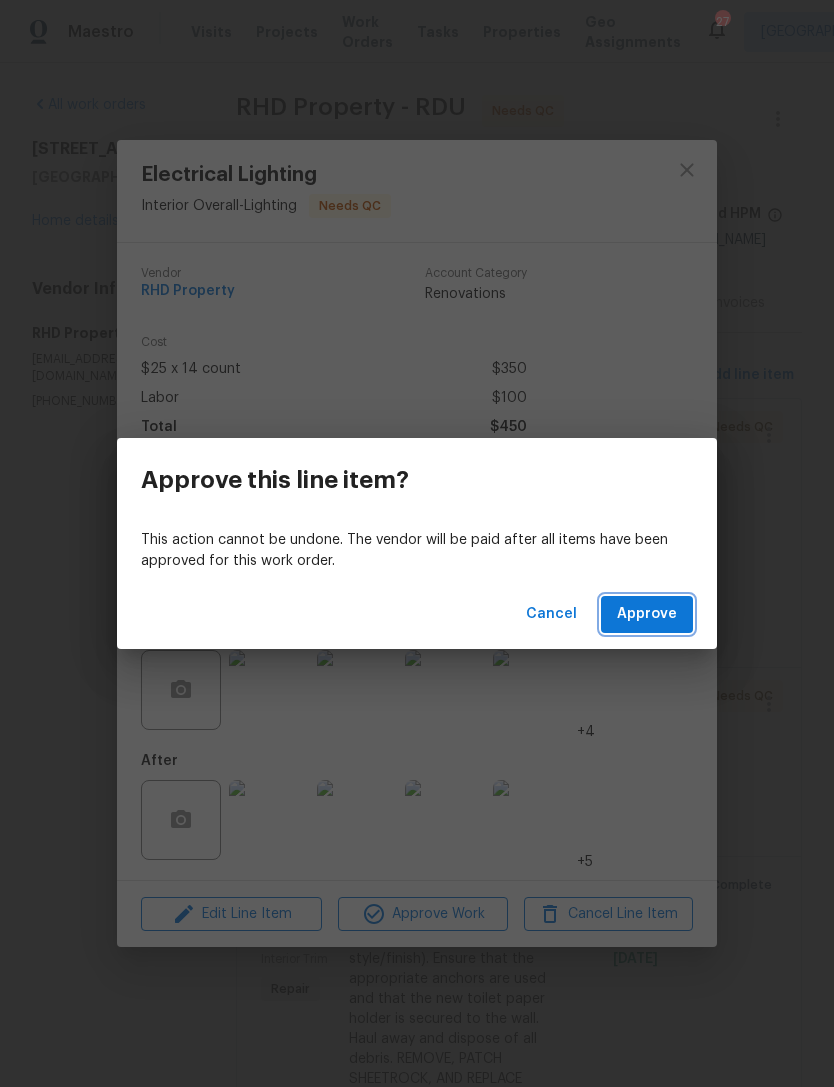 click on "Approve" at bounding box center [647, 614] 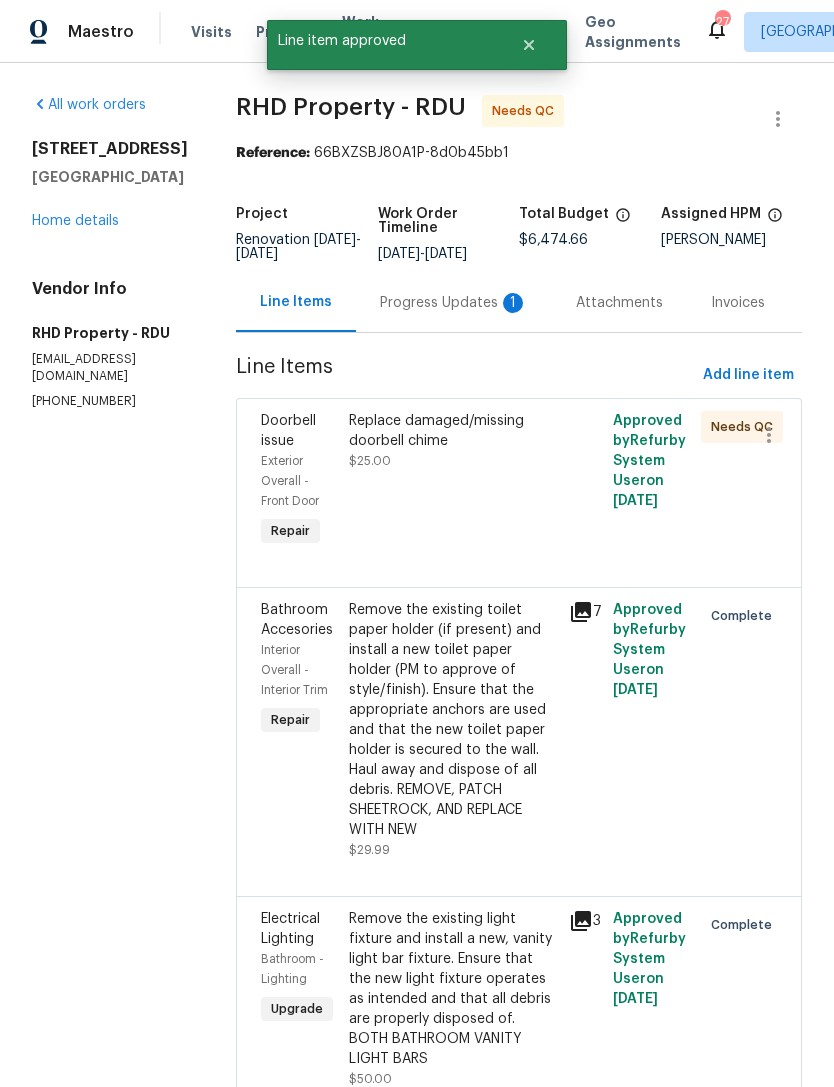 click on "Replace damaged/missing doorbell chime $25.00" at bounding box center [453, 481] 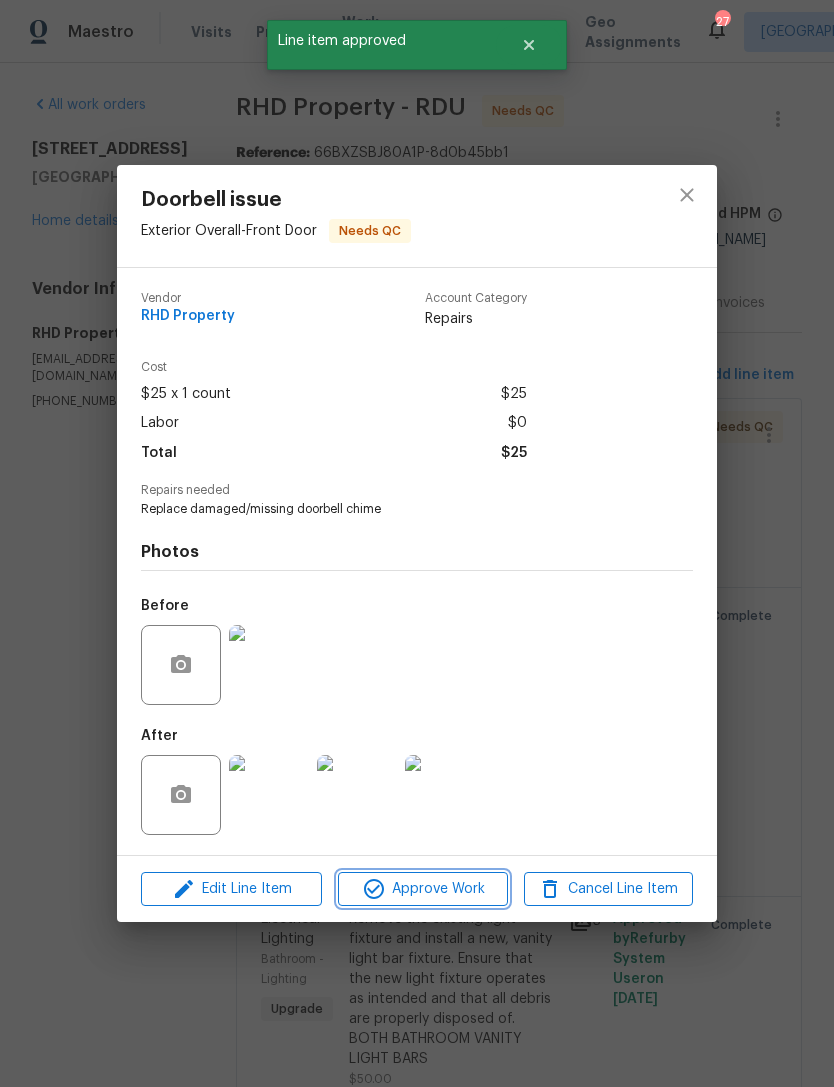 click on "Approve Work" at bounding box center (422, 889) 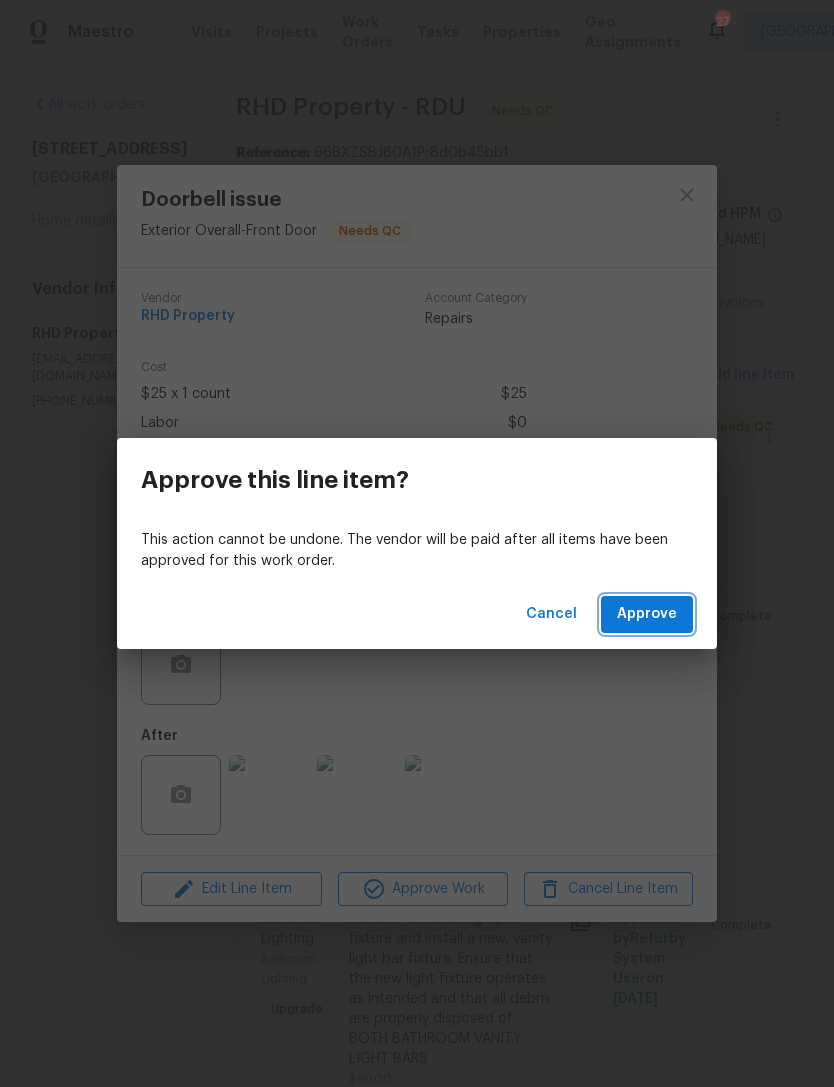 click on "Approve" at bounding box center [647, 614] 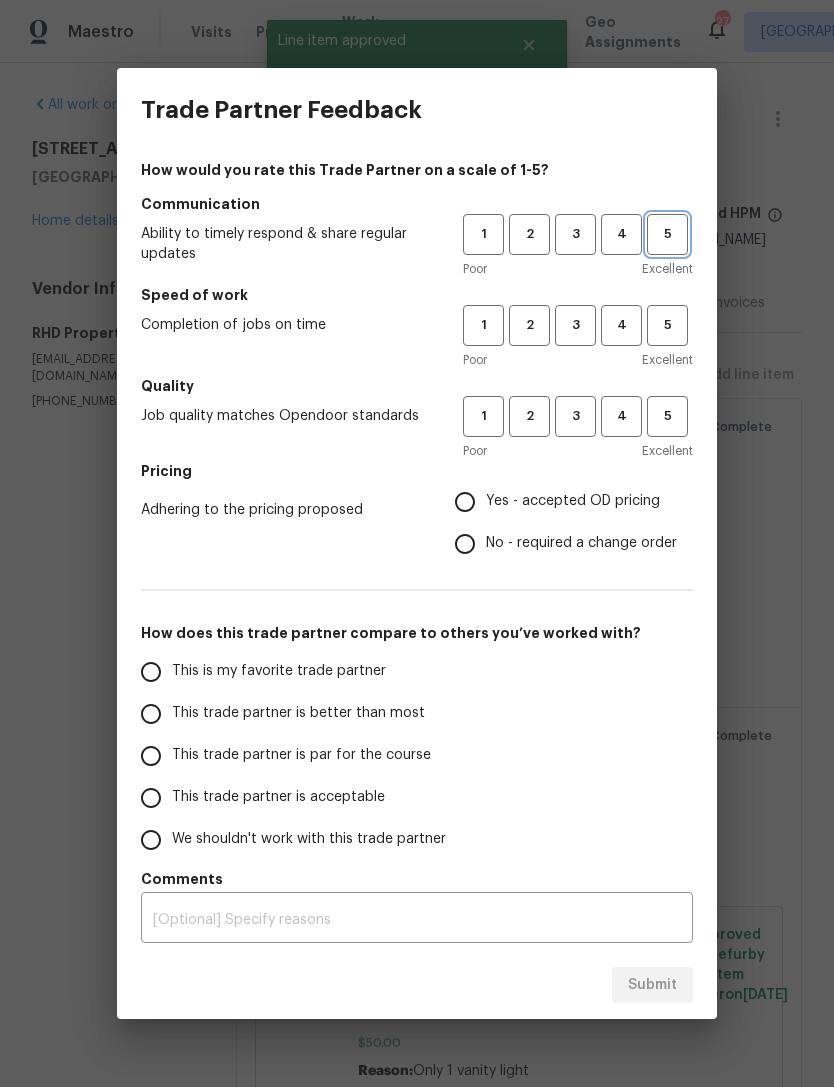 click on "5" at bounding box center [667, 234] 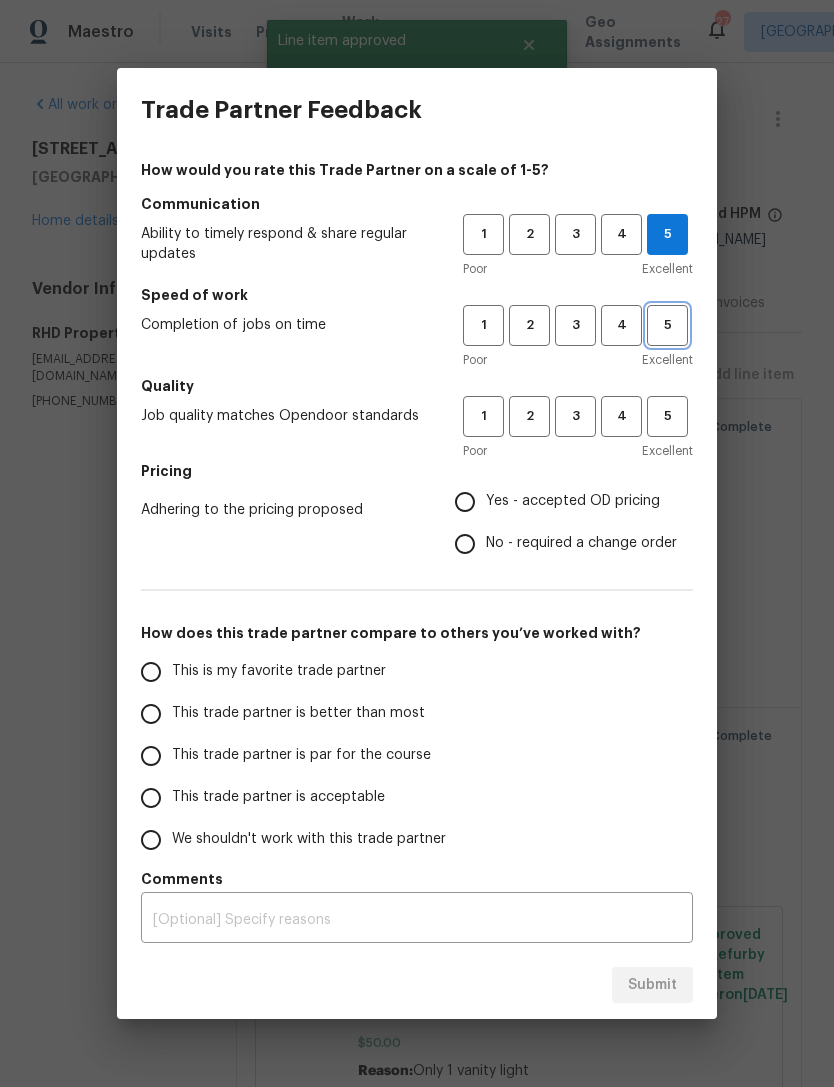 click on "5" at bounding box center [667, 325] 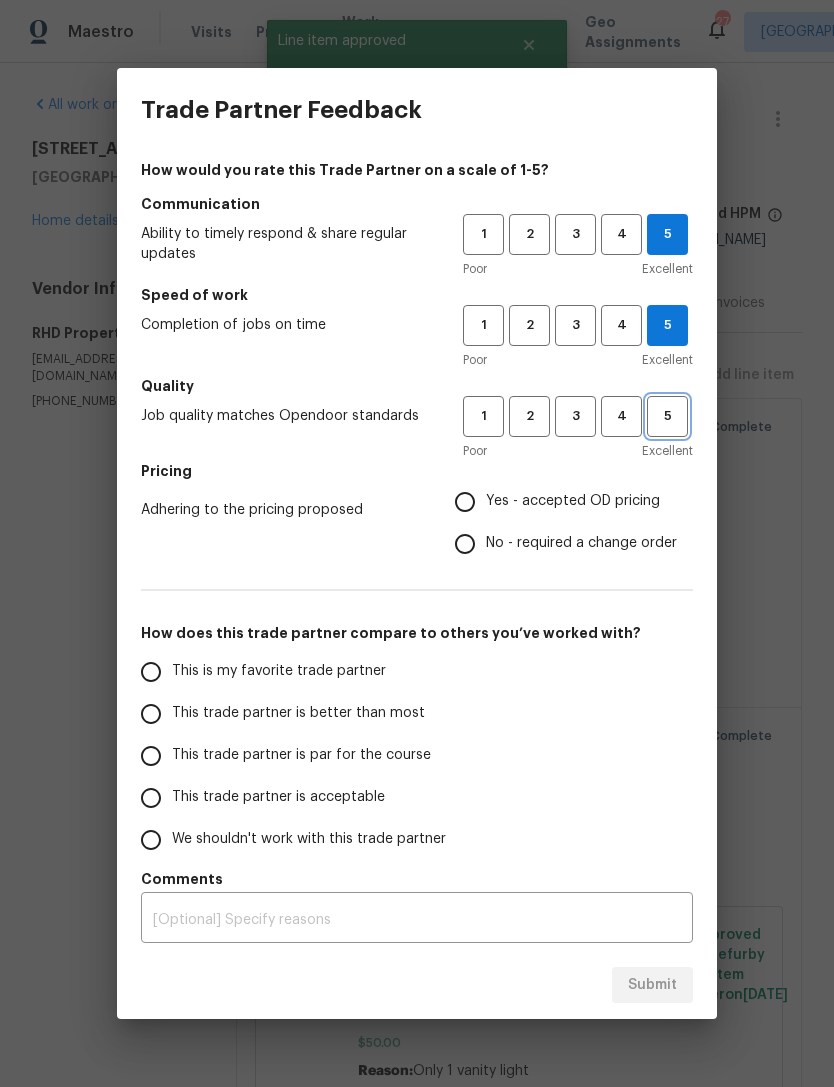 click on "5" at bounding box center [667, 416] 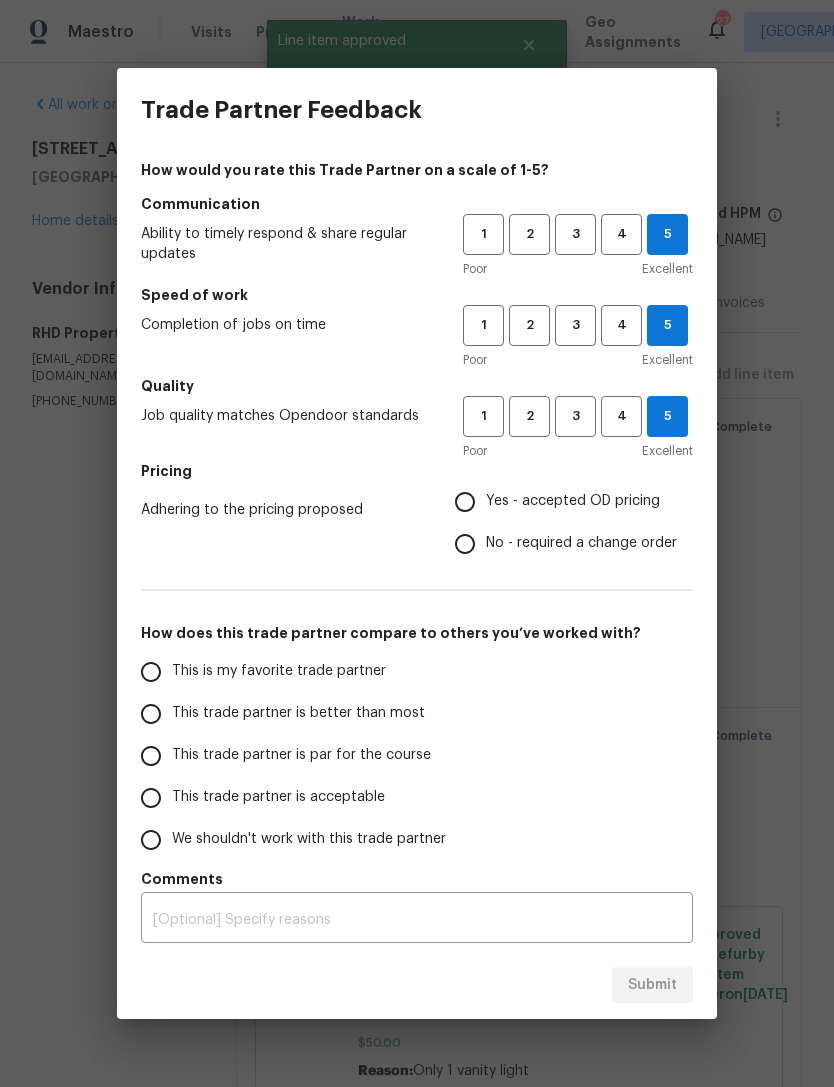 click on "No - required a change order" at bounding box center [581, 543] 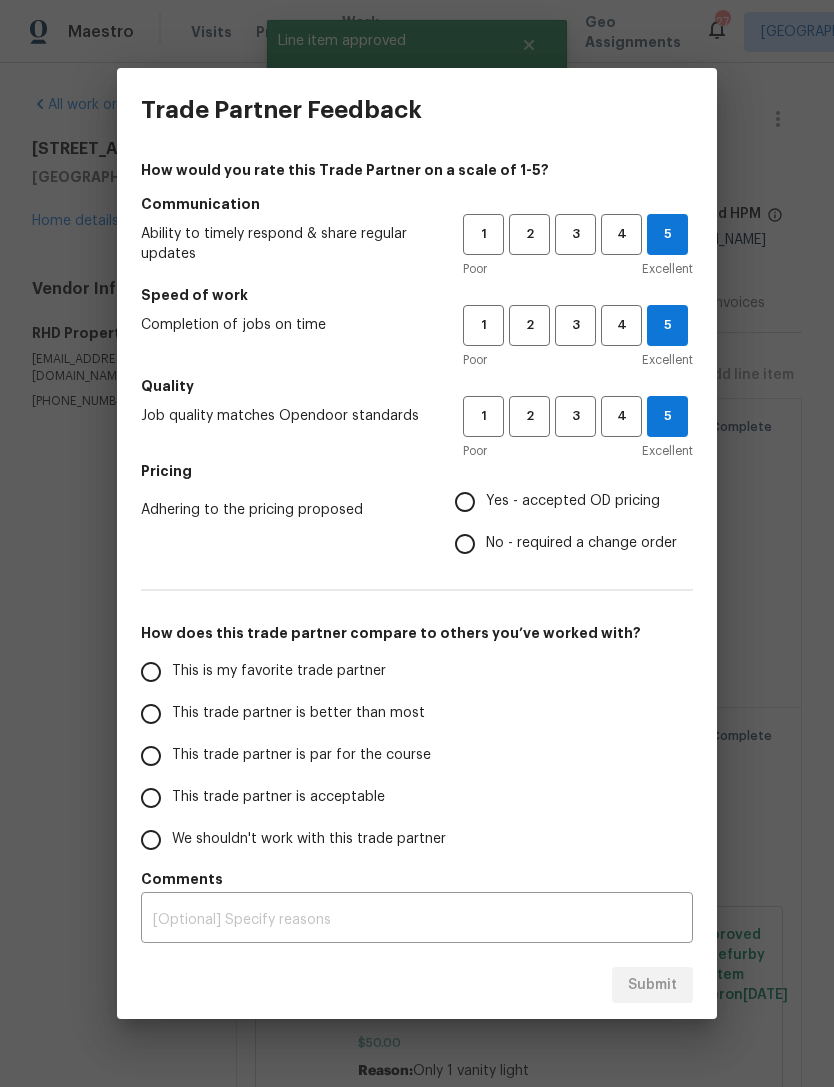 click on "No - required a change order" at bounding box center (465, 544) 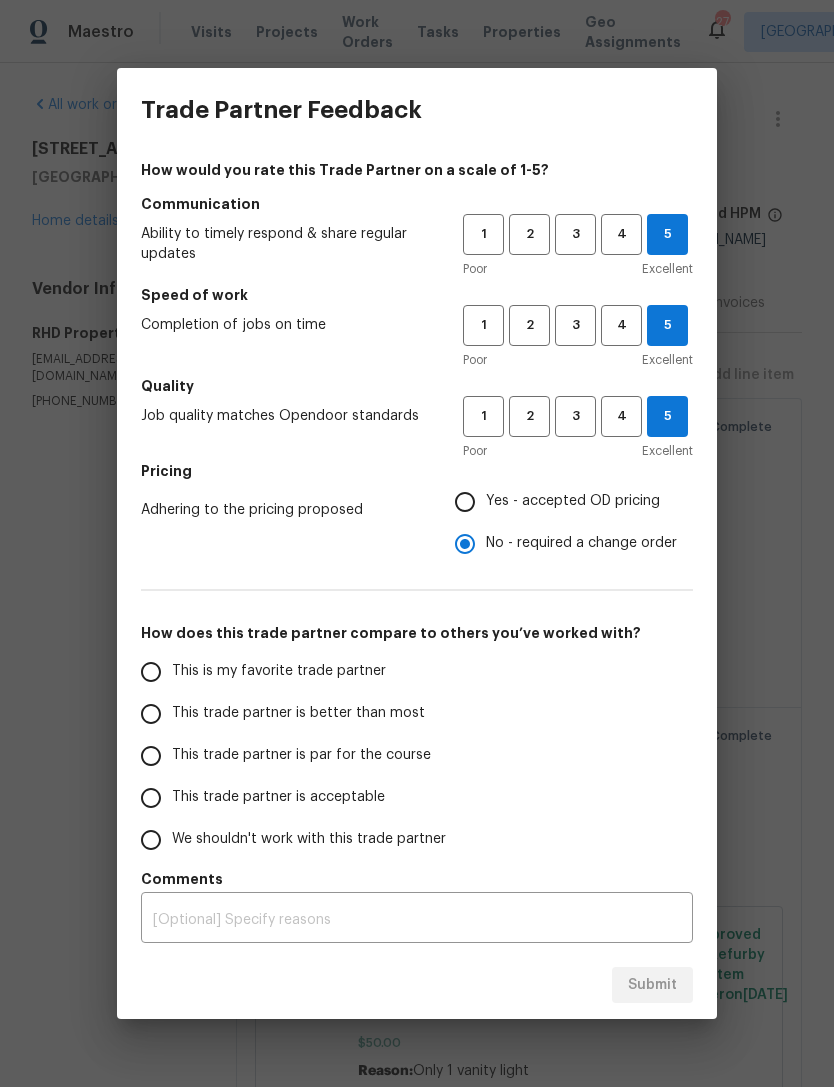 click on "This trade partner is better than most" at bounding box center (298, 713) 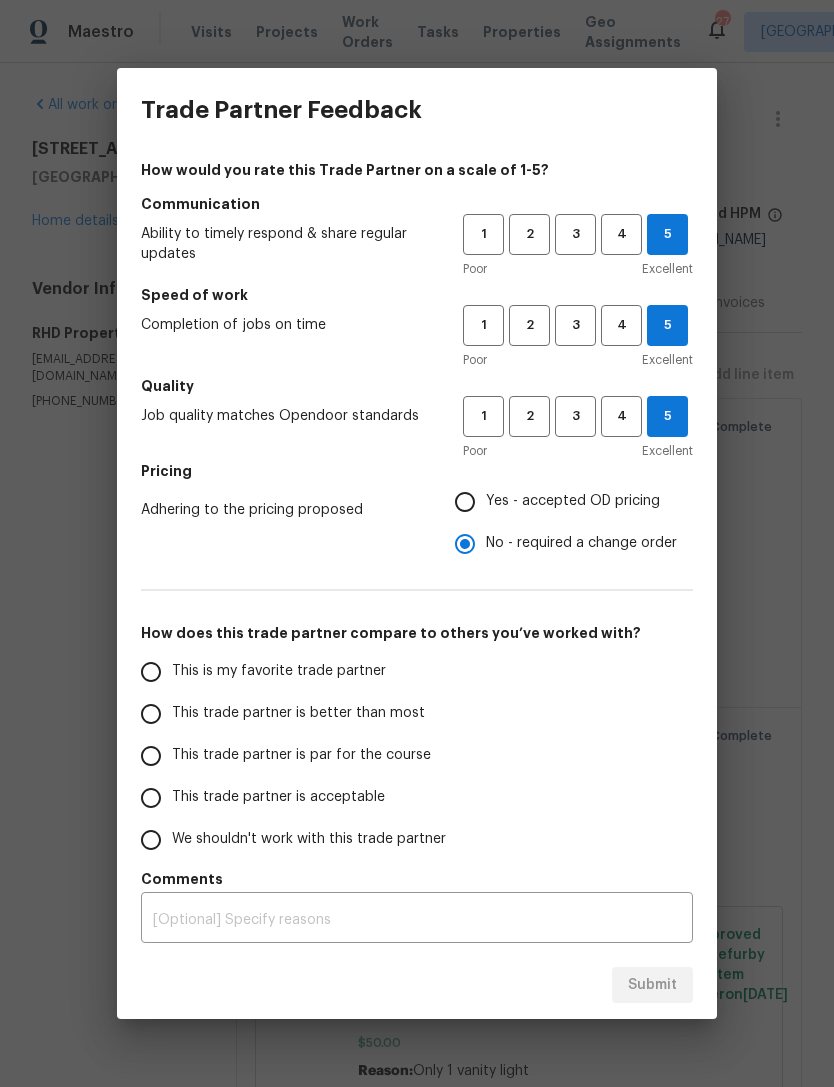 click on "This trade partner is better than most" at bounding box center (151, 714) 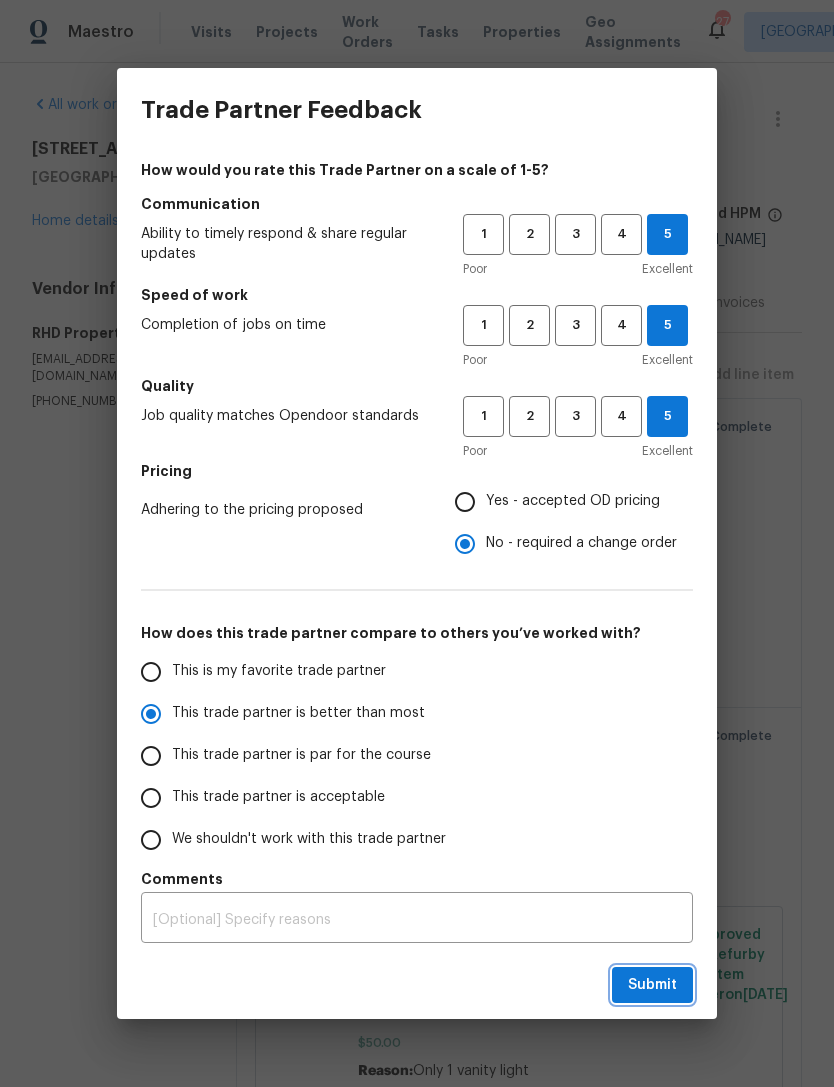 click on "Submit" at bounding box center (652, 985) 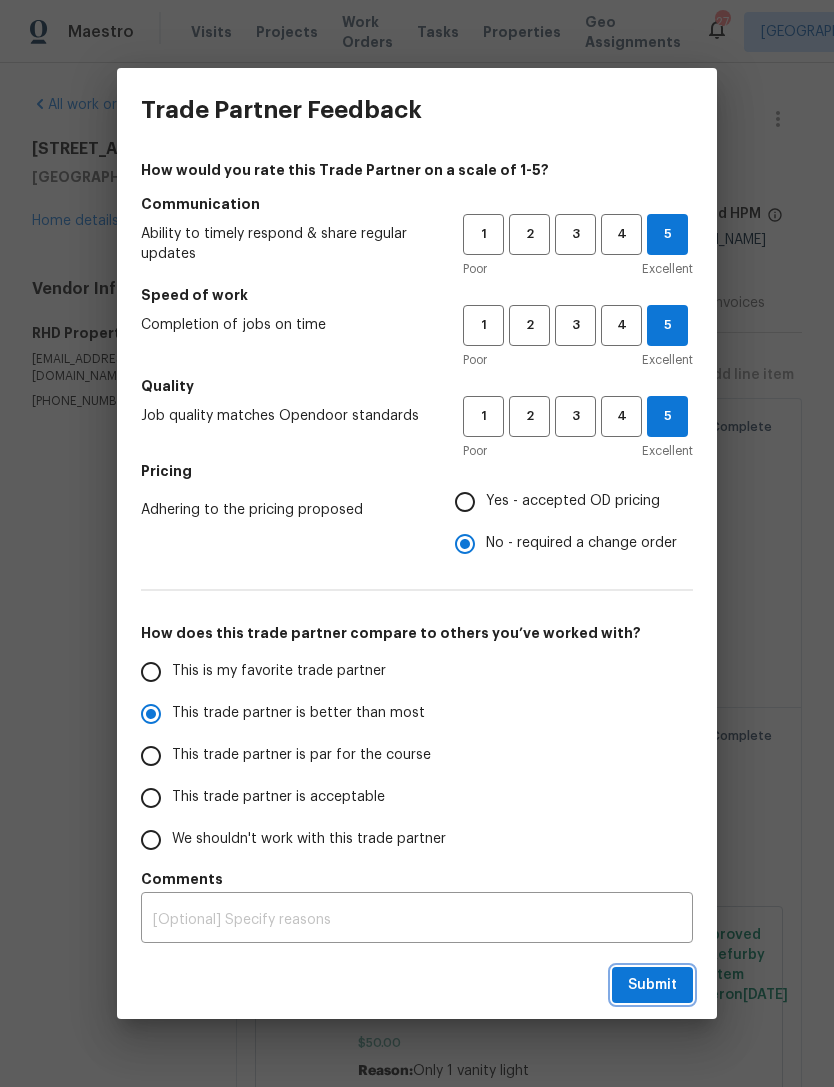 radio on "true" 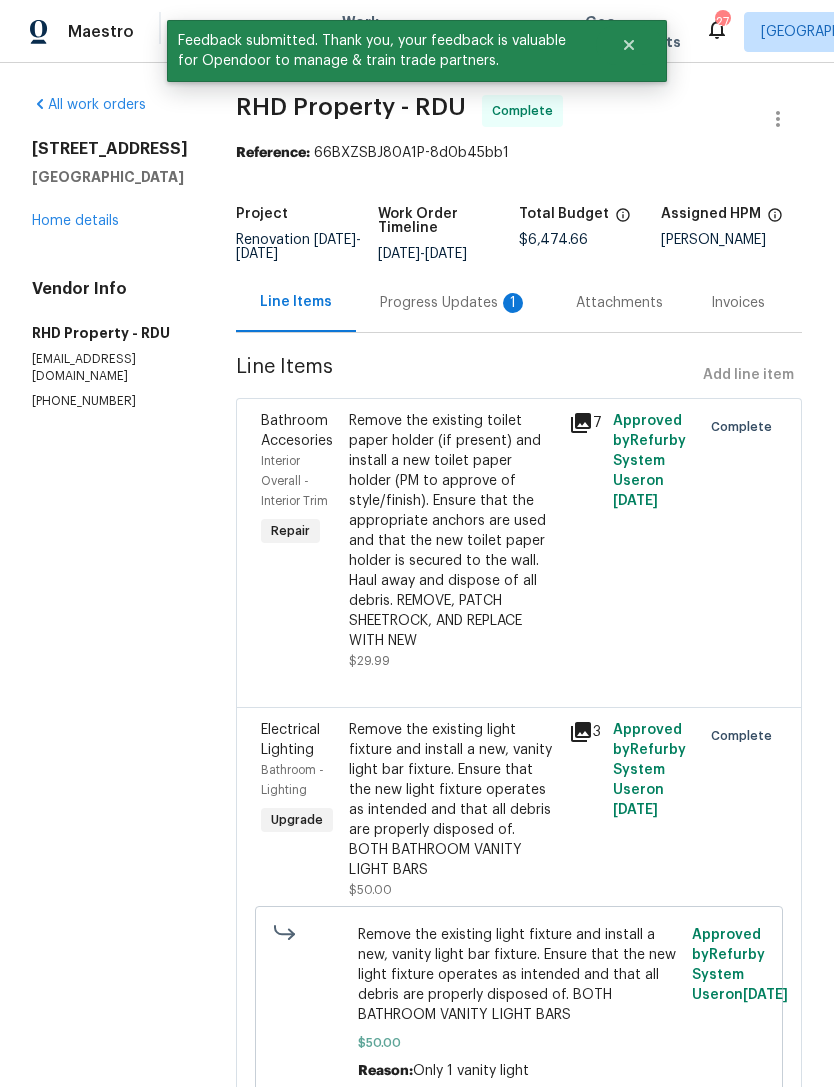 click on "Home details" at bounding box center (75, 221) 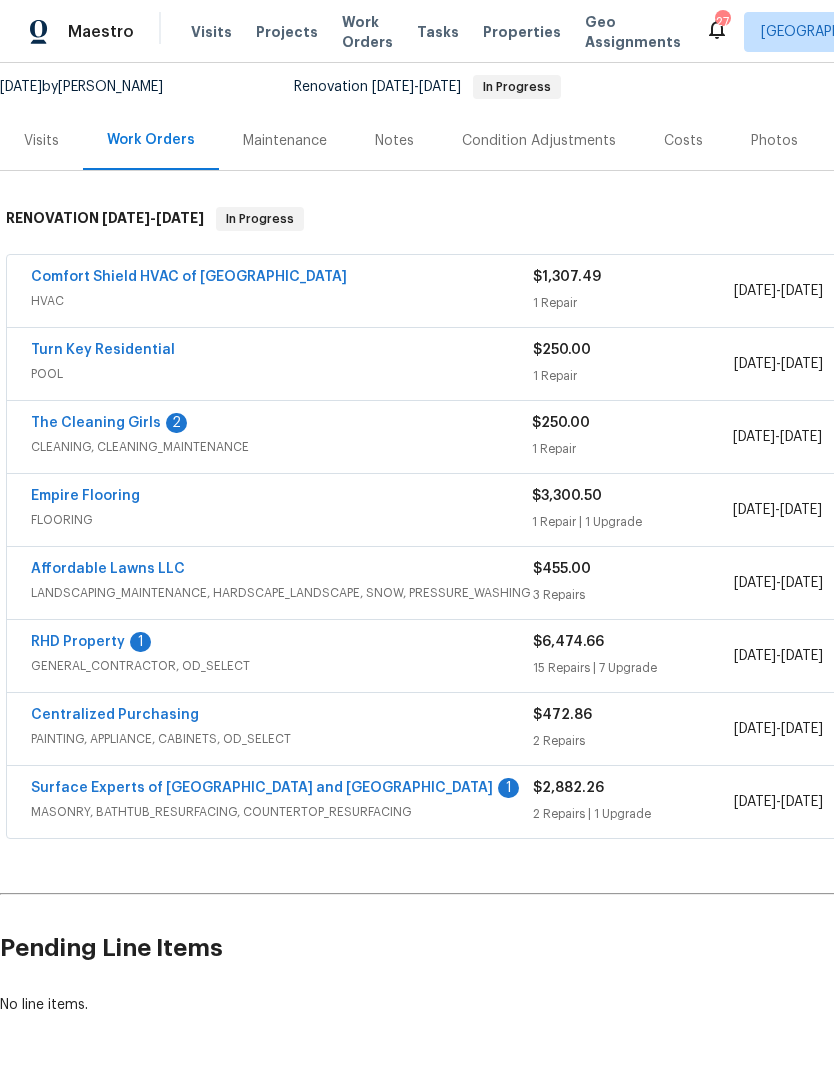 scroll, scrollTop: 191, scrollLeft: 0, axis: vertical 